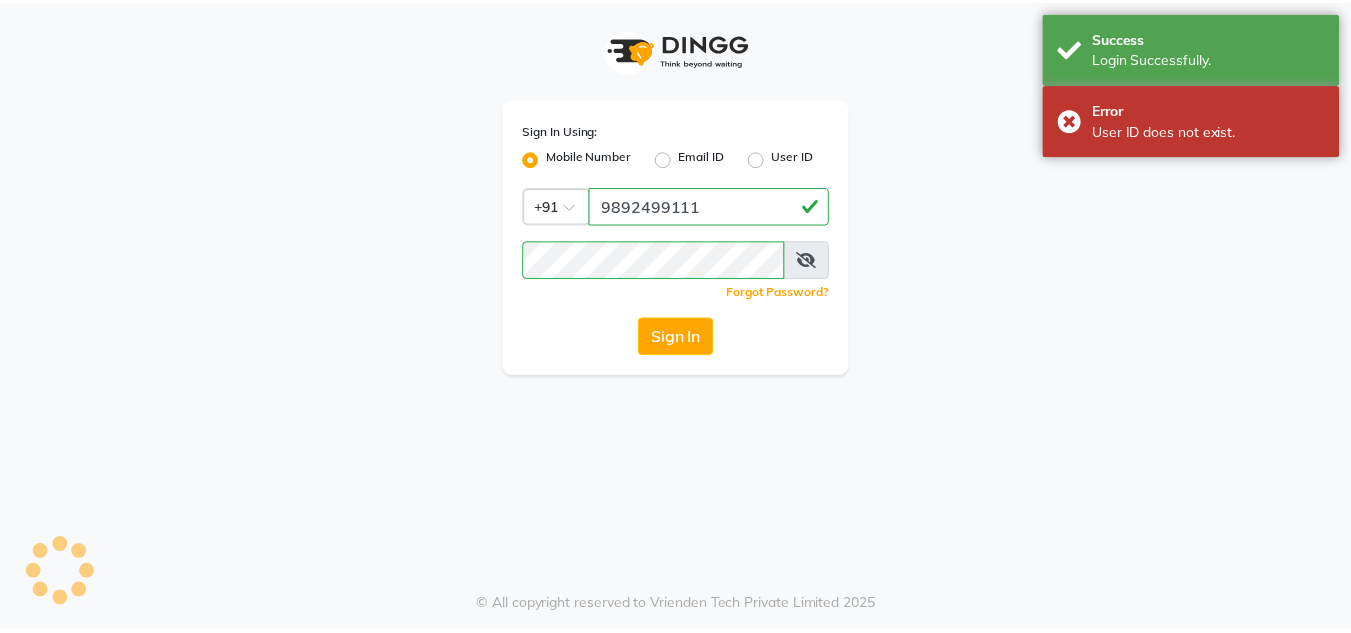 scroll, scrollTop: 0, scrollLeft: 0, axis: both 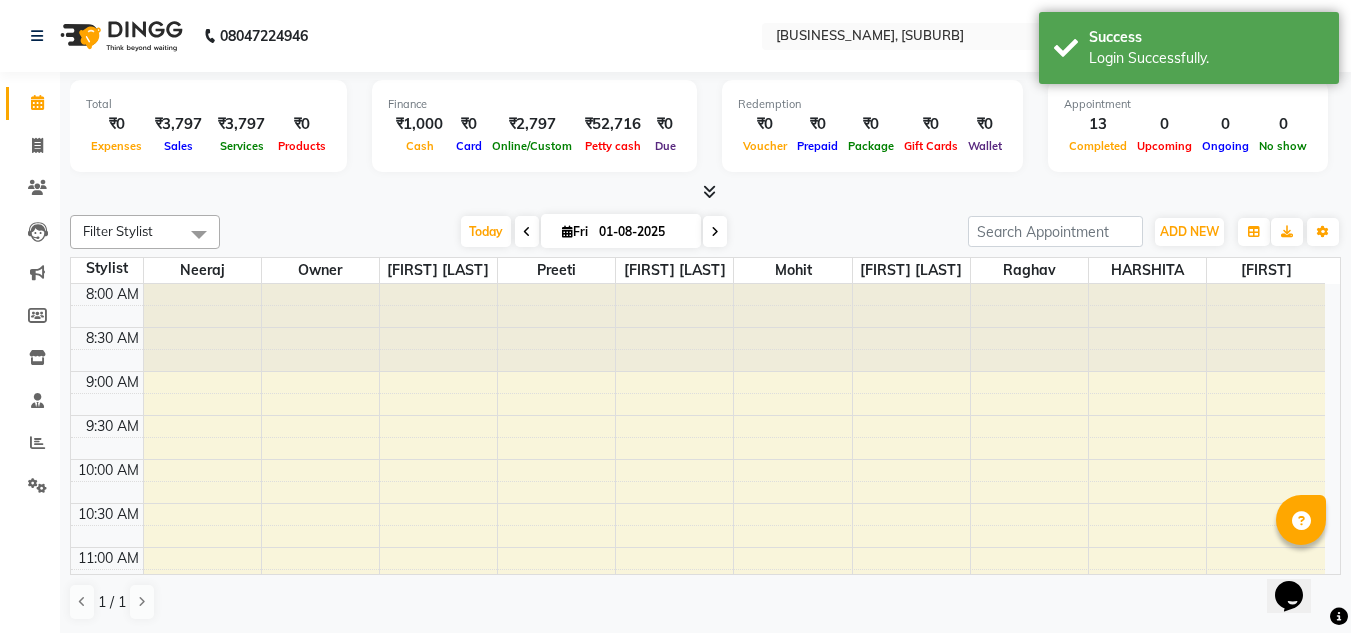 click on "Today  Fri 01-08-2025" at bounding box center (594, 232) 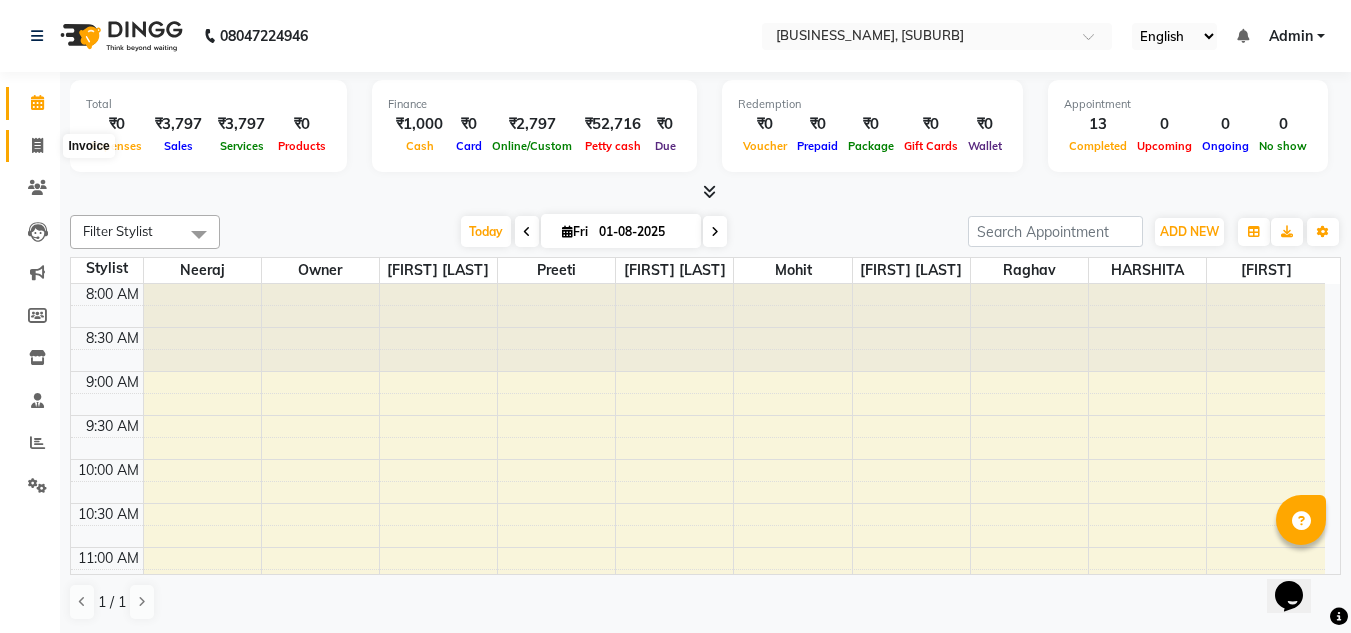 click 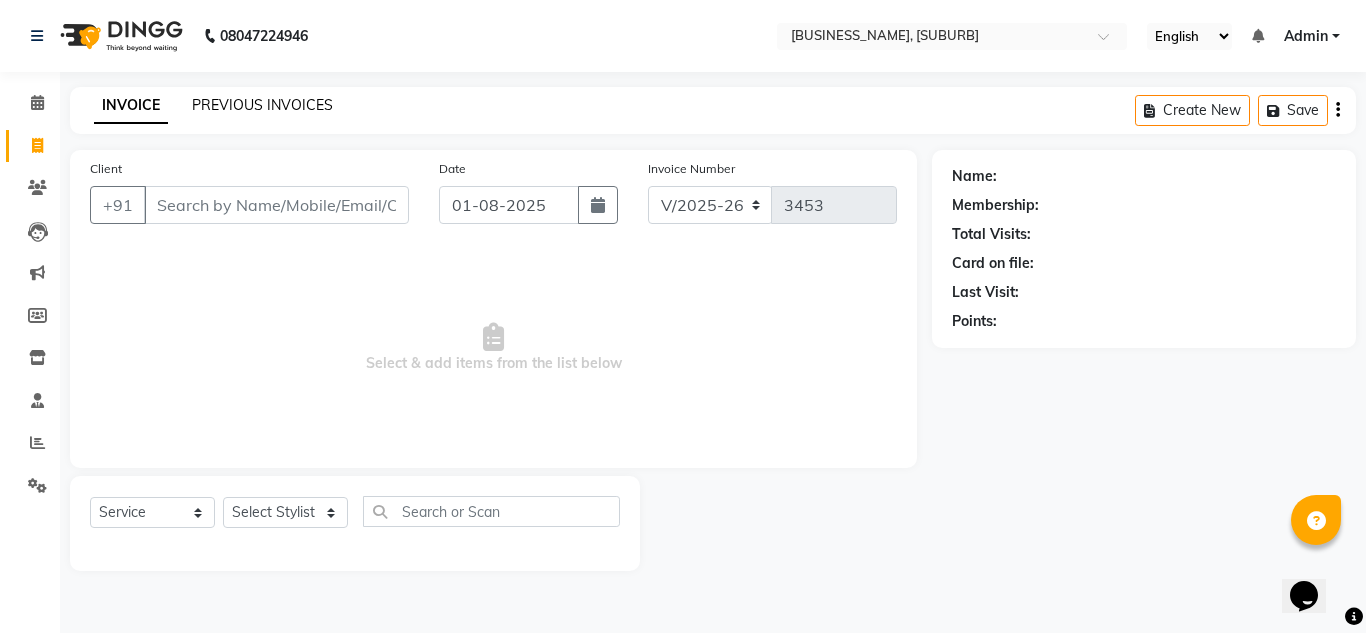 click on "PREVIOUS INVOICES" 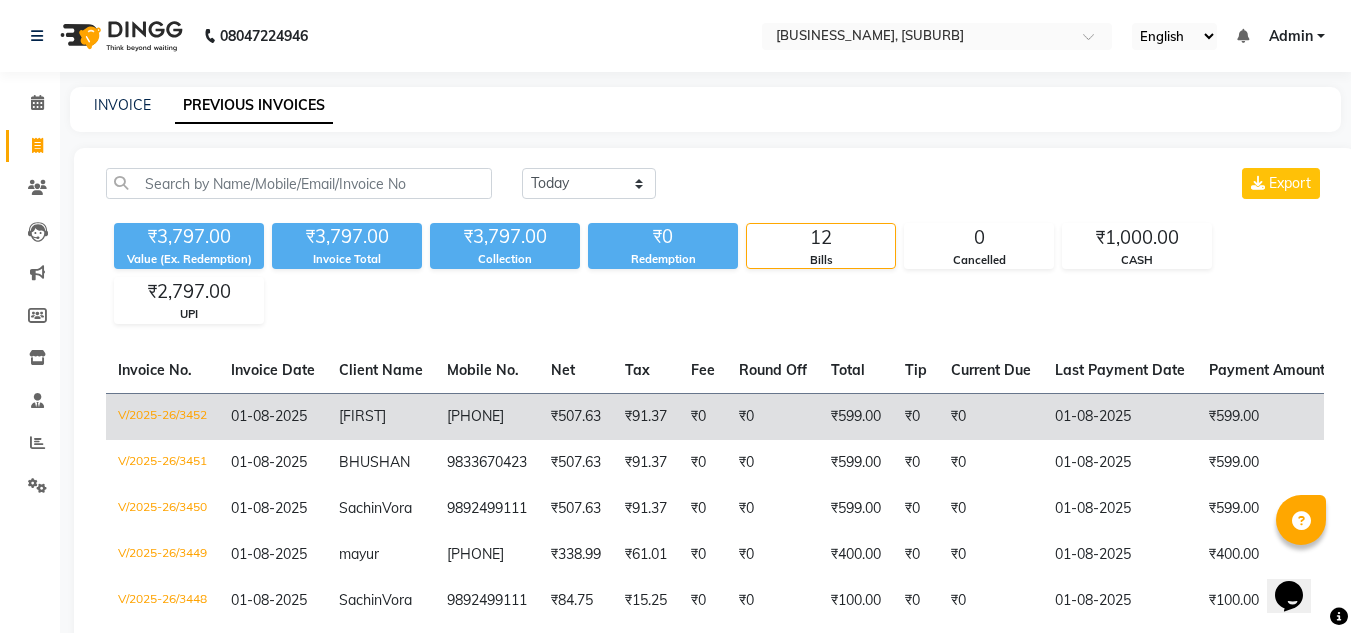 click on "₹599.00" 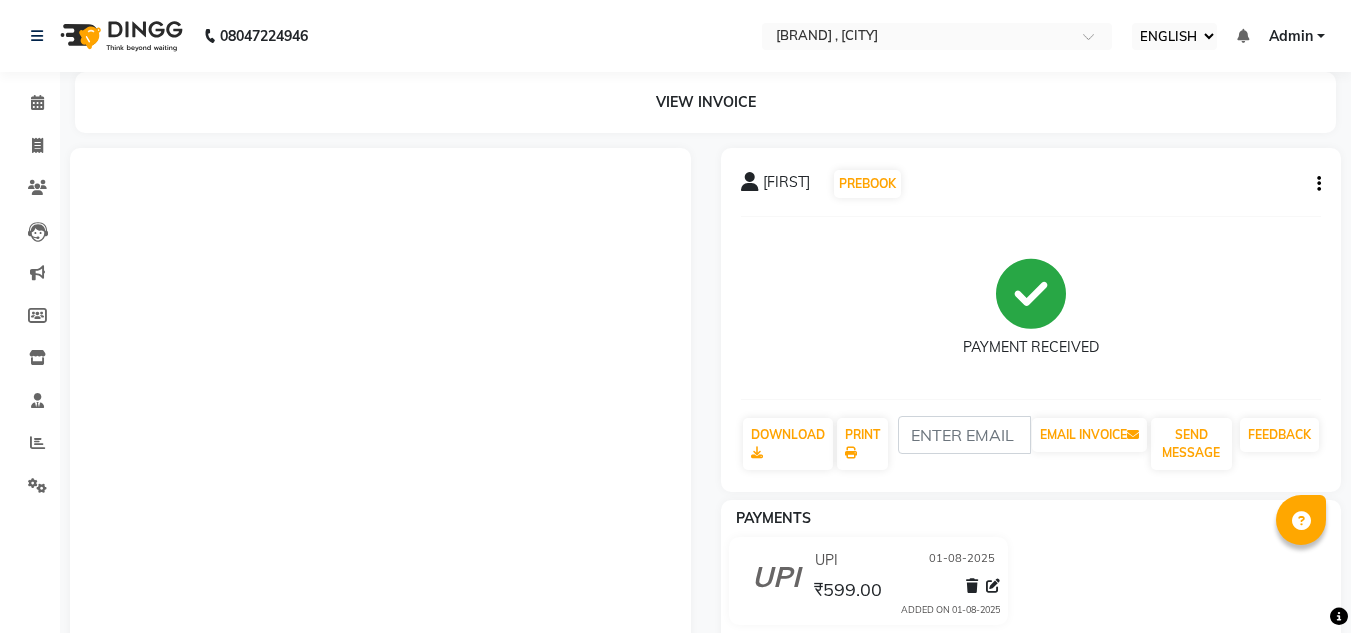 select on "ec" 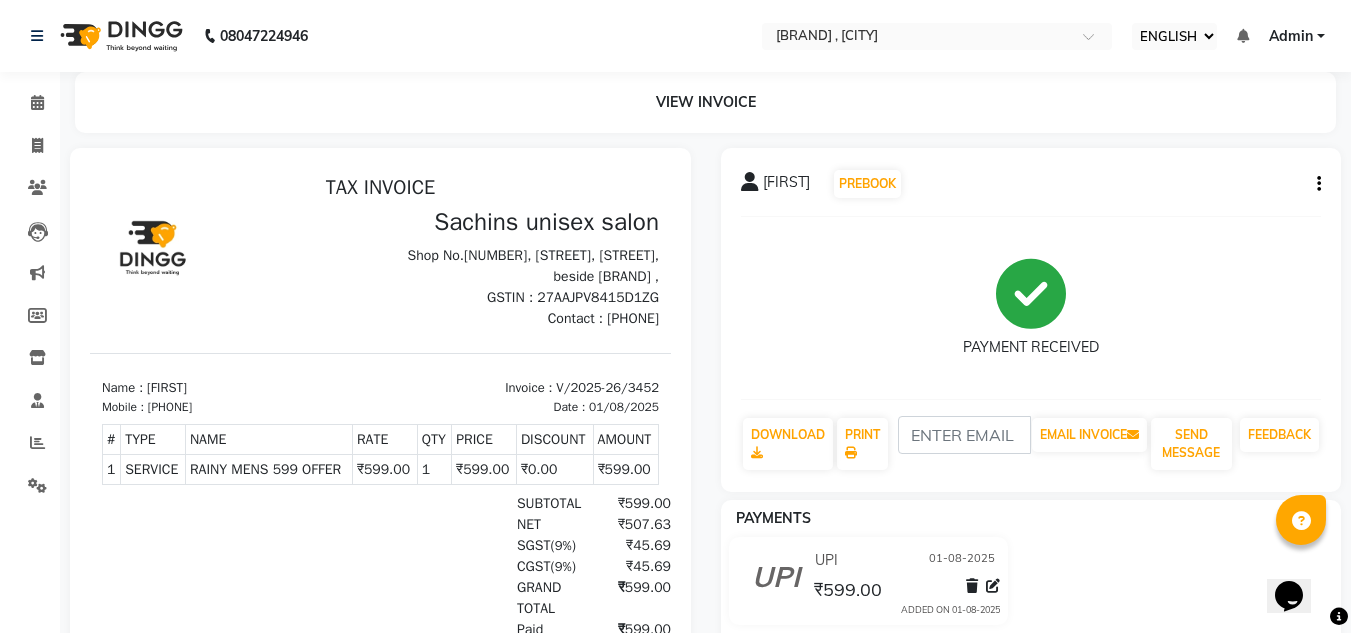 scroll, scrollTop: 0, scrollLeft: 0, axis: both 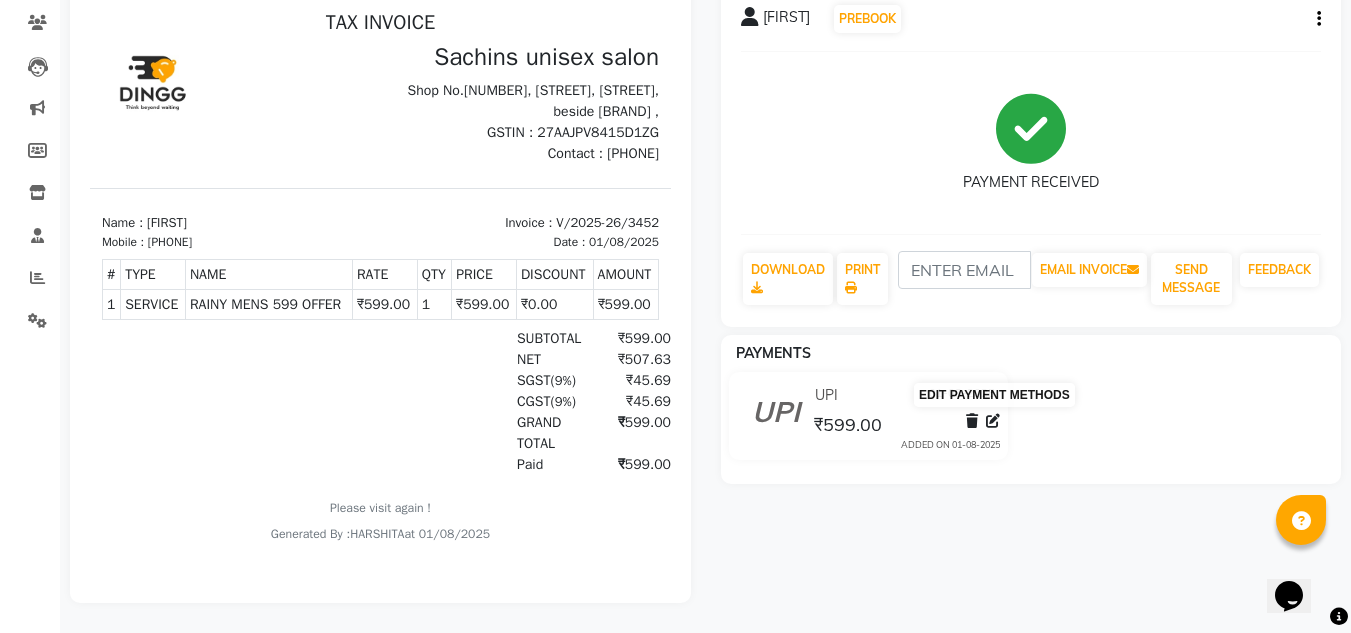 click 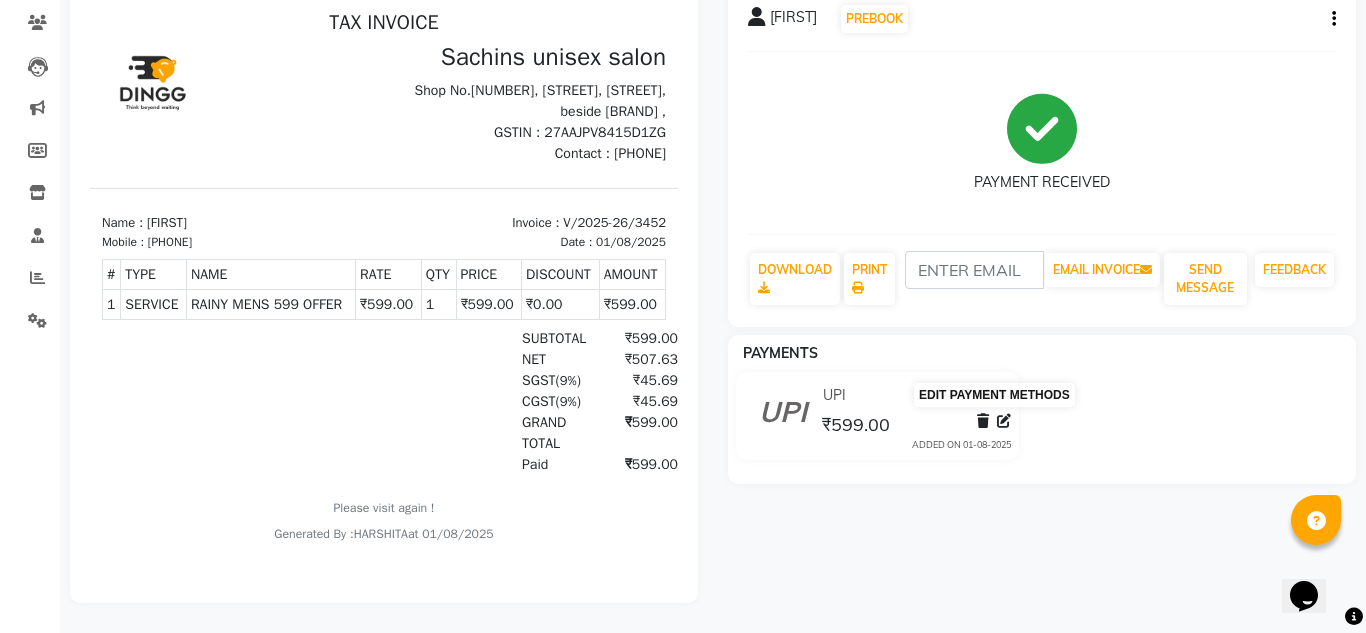 select on "8" 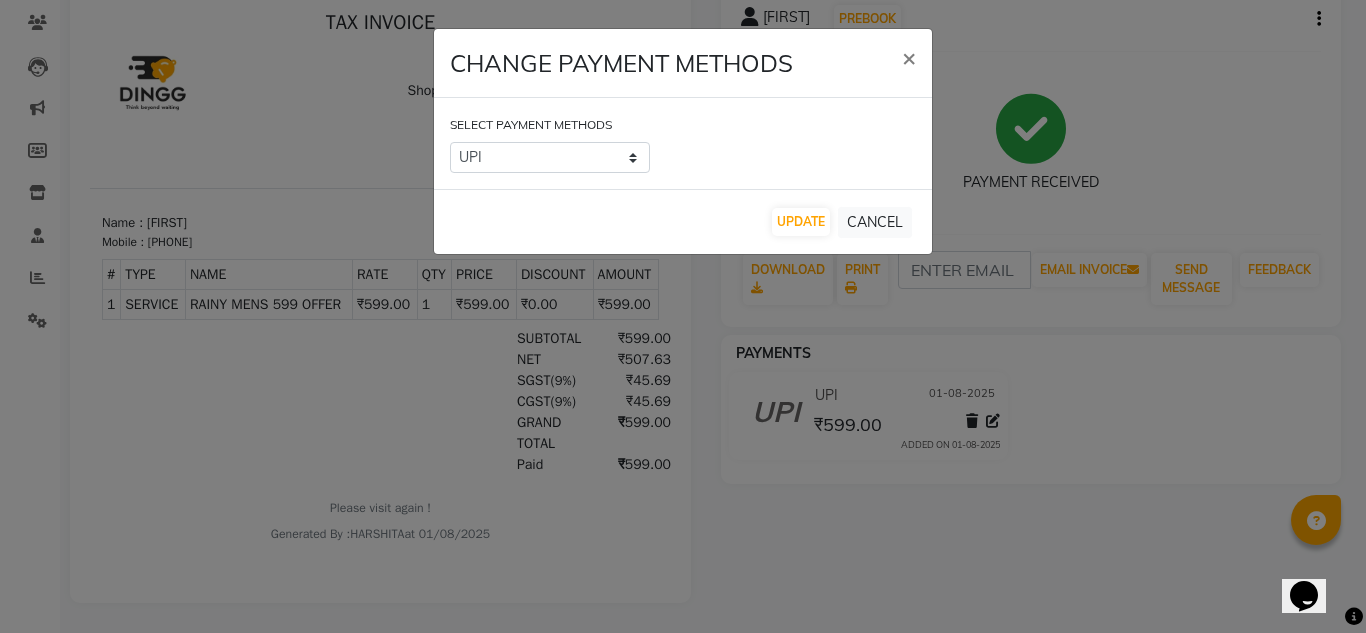 click on "CHANGE PAYMENT METHODS × SELECT PAYMENT METHODS  CASH   UPI   UPDATE   CANCEL" 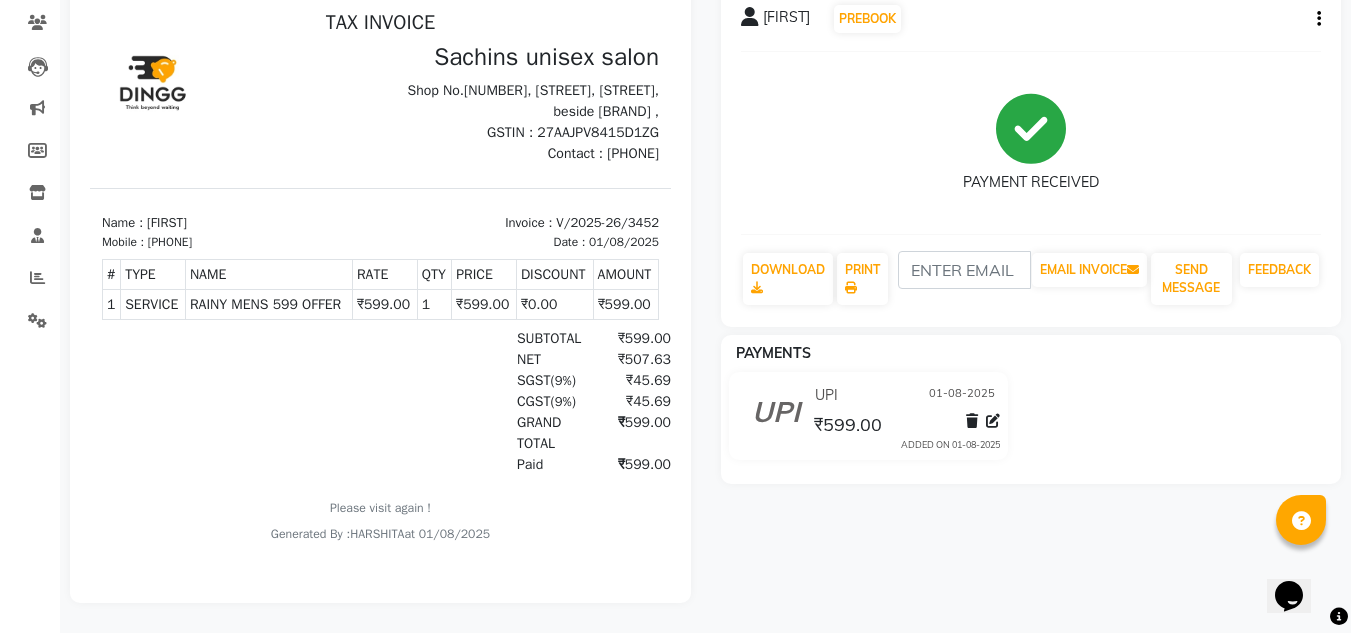 click on "UPI [DATE] ₹599.00  ADDED ON [DATE]" 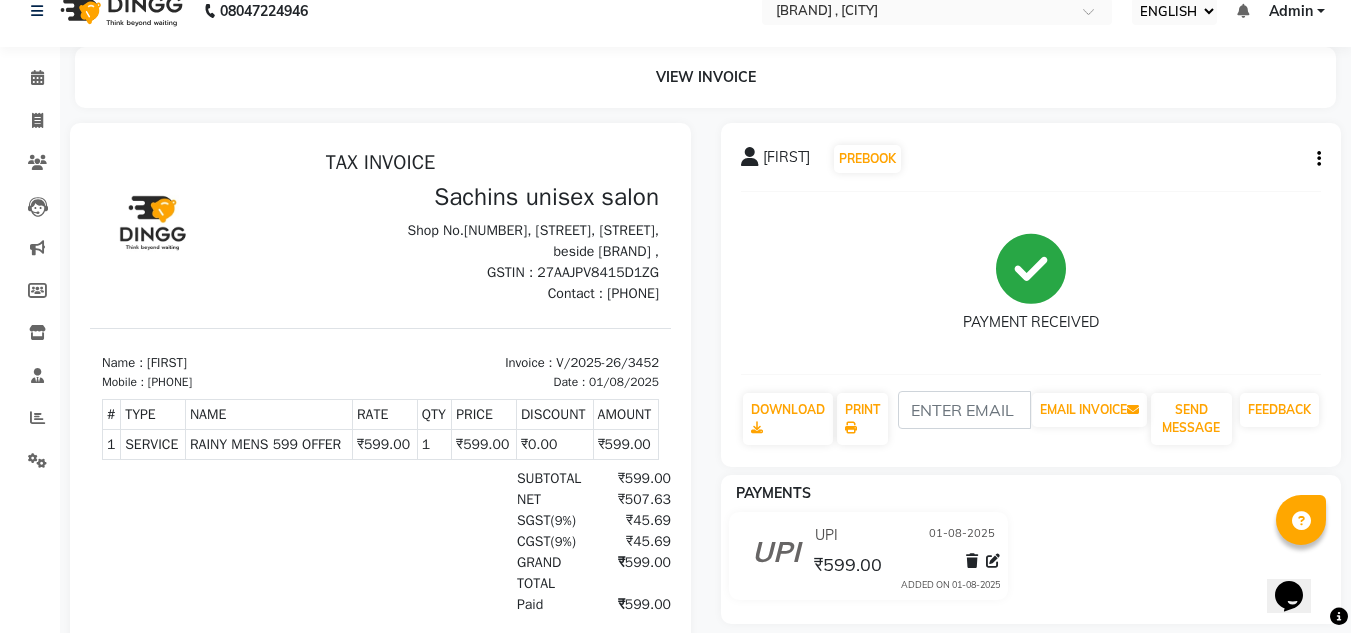 scroll, scrollTop: 0, scrollLeft: 0, axis: both 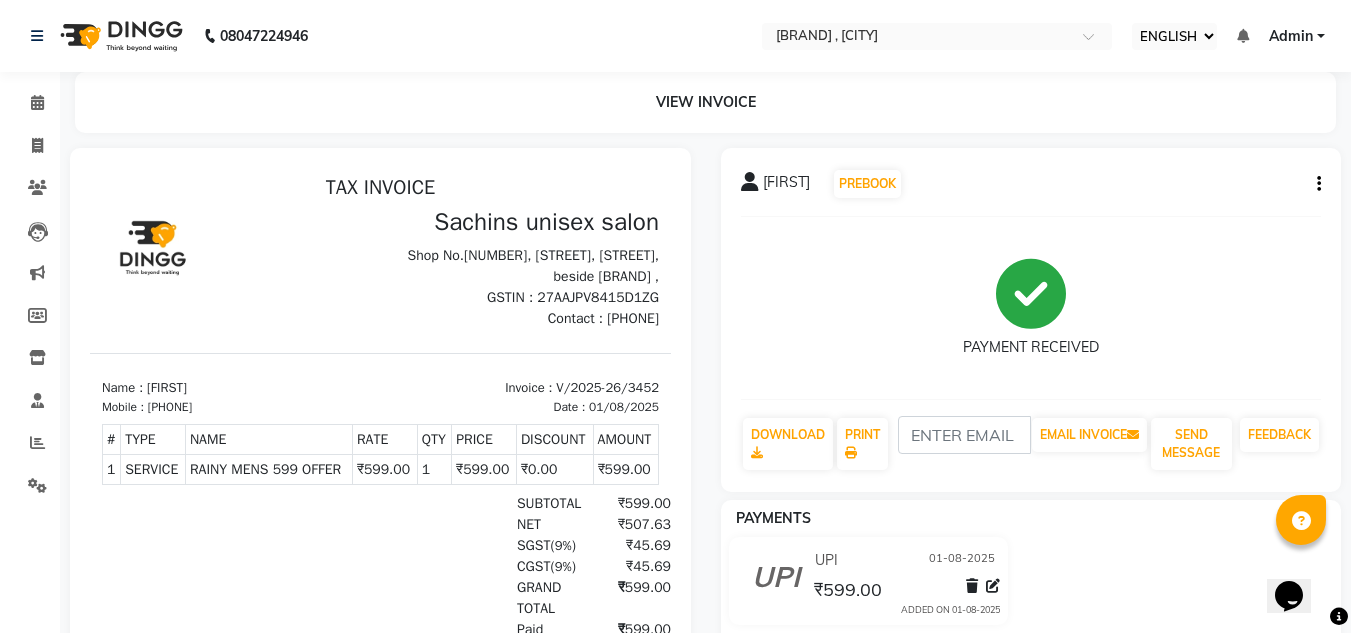 click on "[FIRST]   PREBOOK" 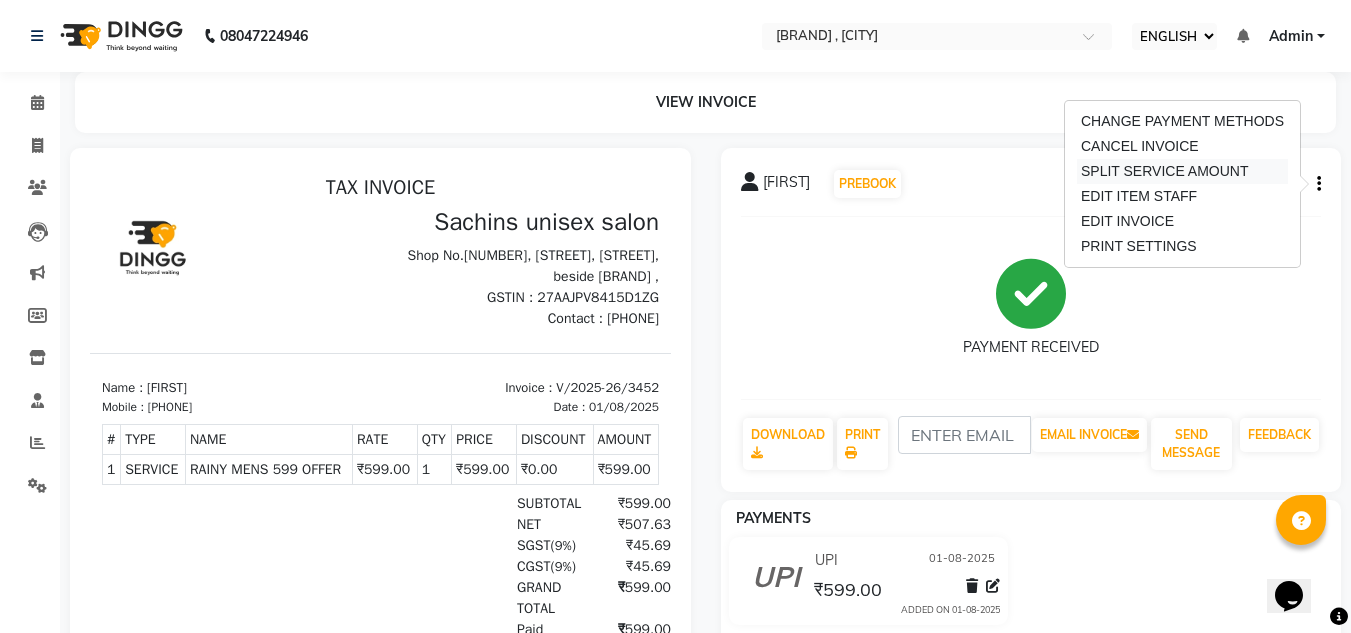 click on "SPLIT SERVICE AMOUNT" at bounding box center (1182, 171) 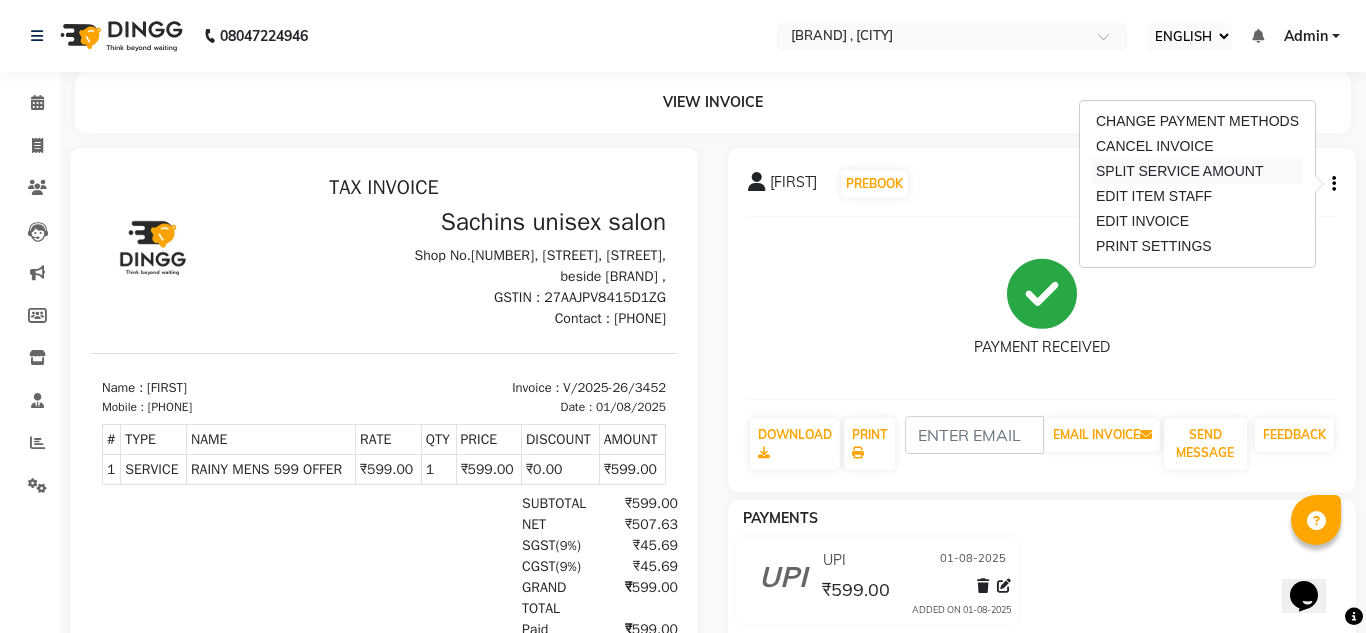 select on "81667" 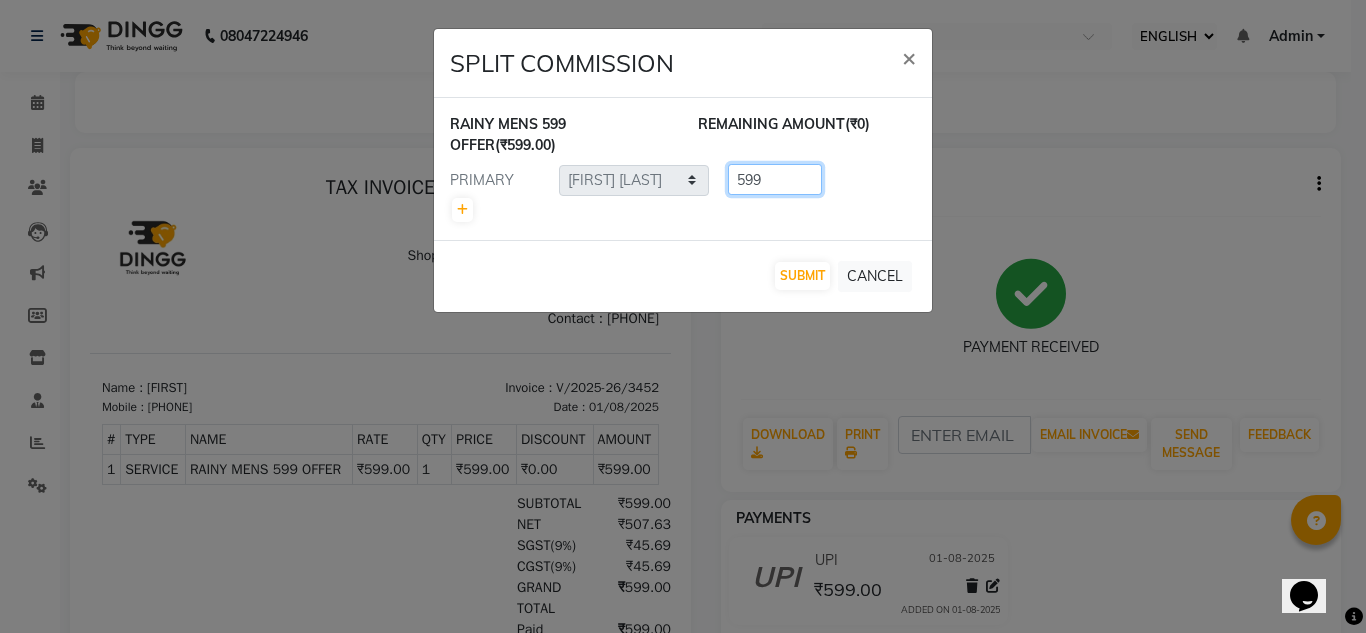 click on "599" 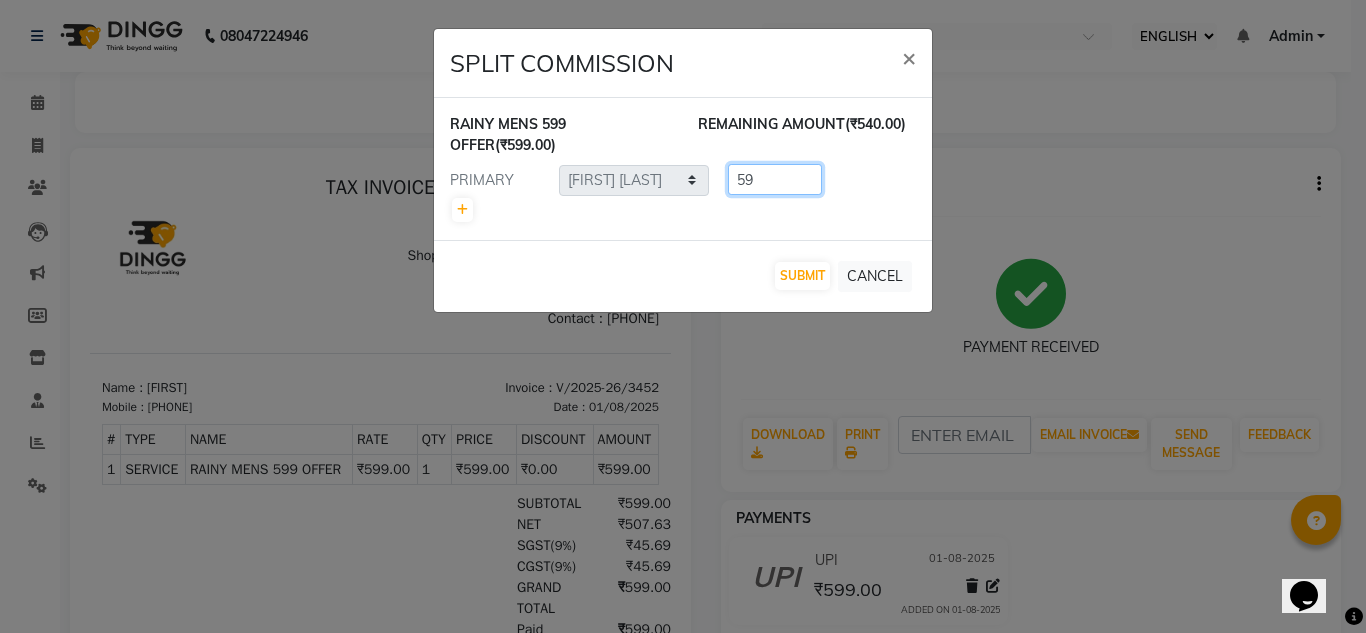 type on "5" 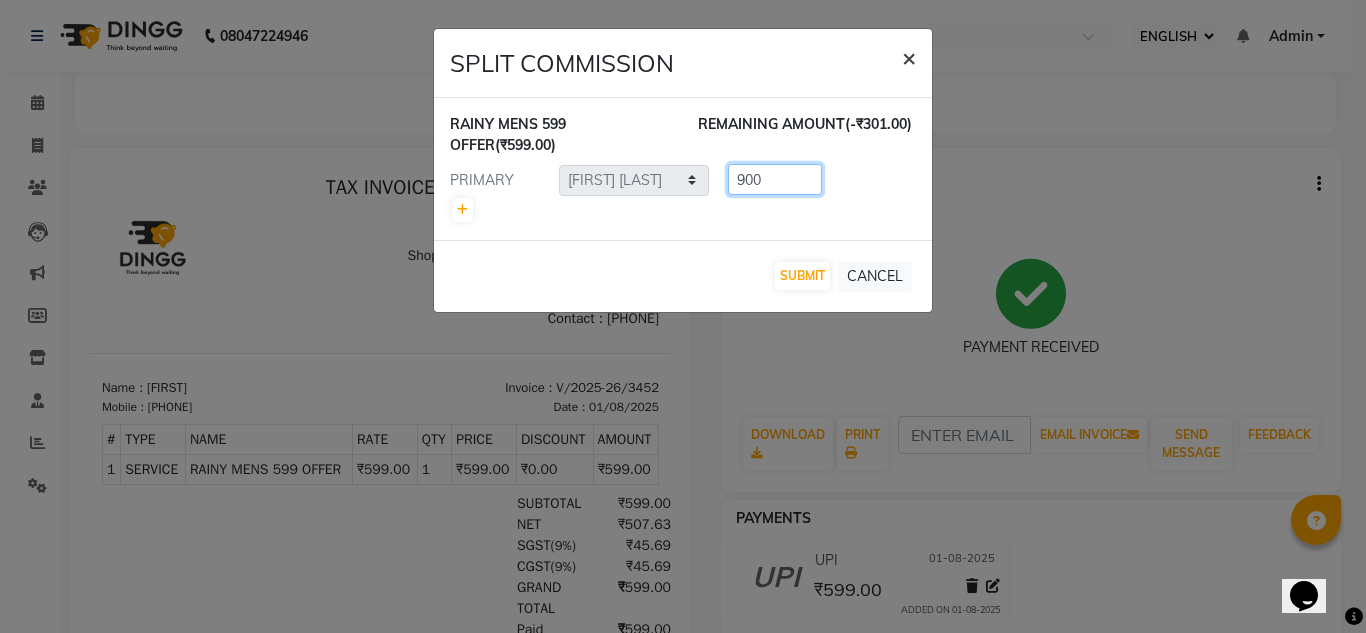 type on "900" 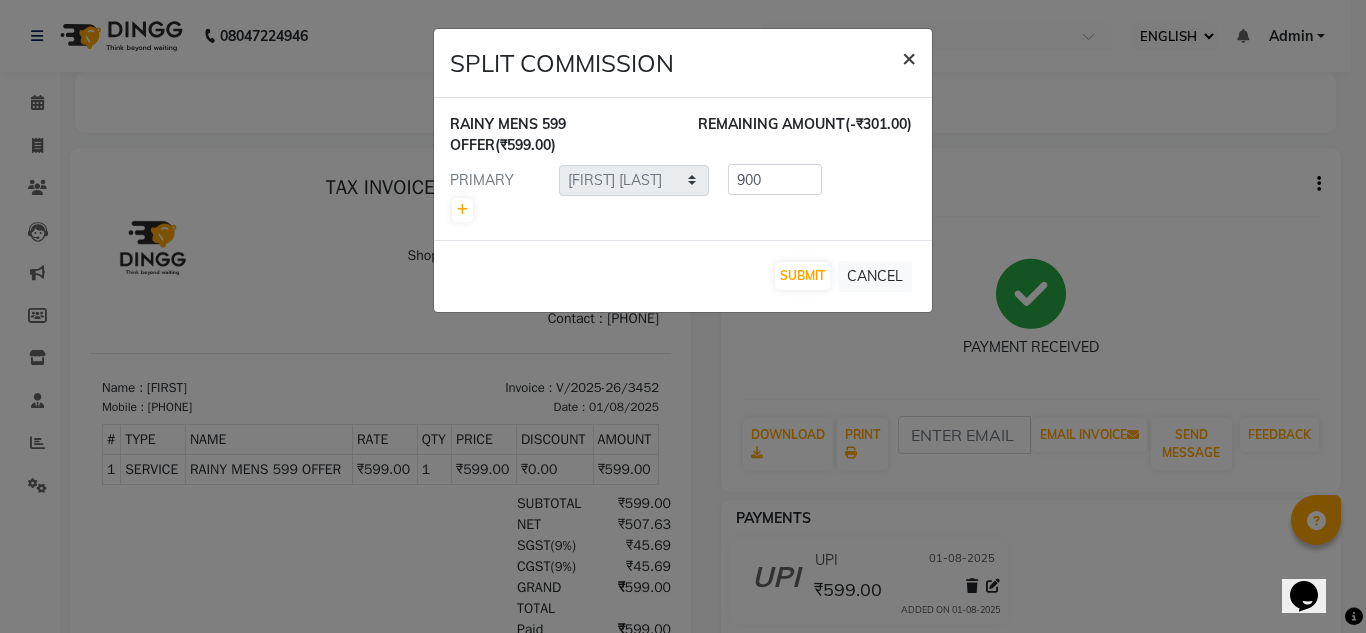 click on "×" 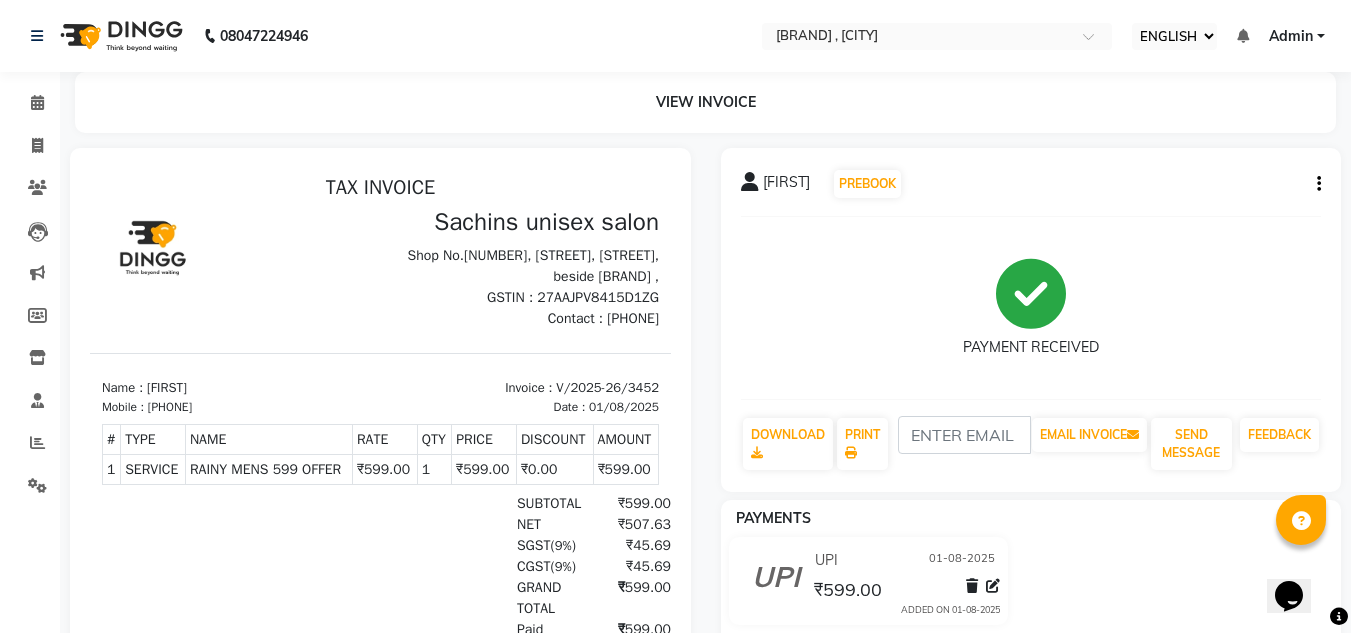click 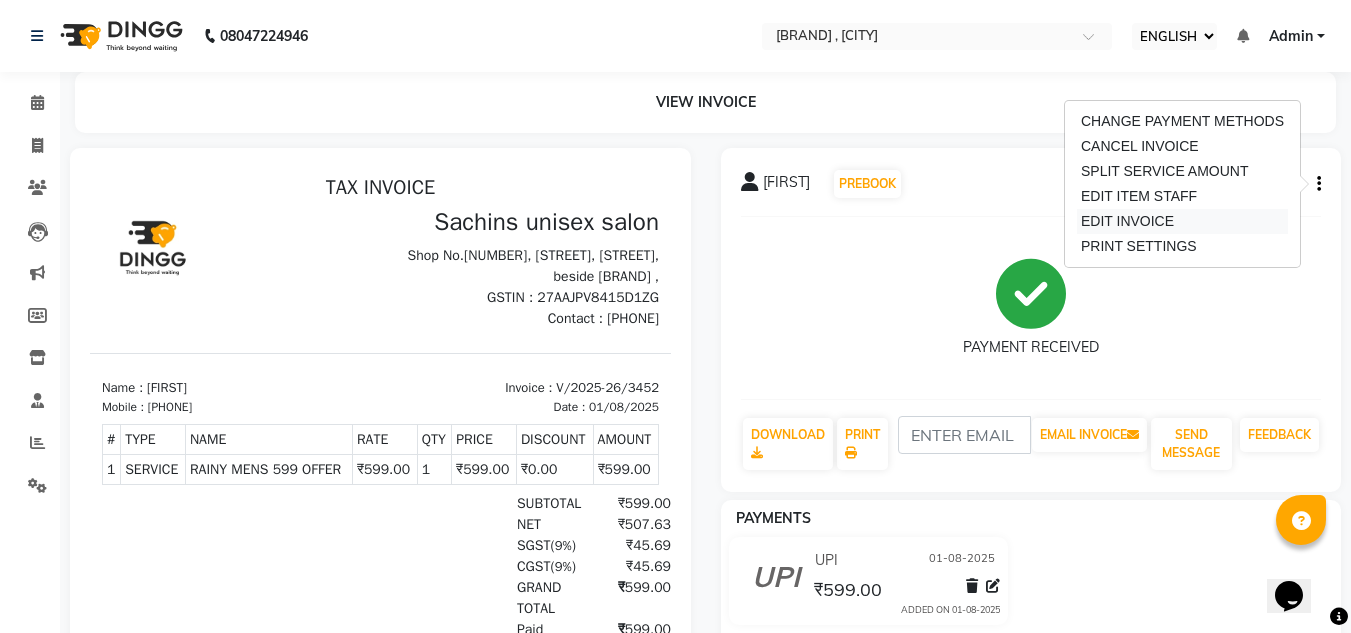 click on "EDIT INVOICE" at bounding box center [1182, 221] 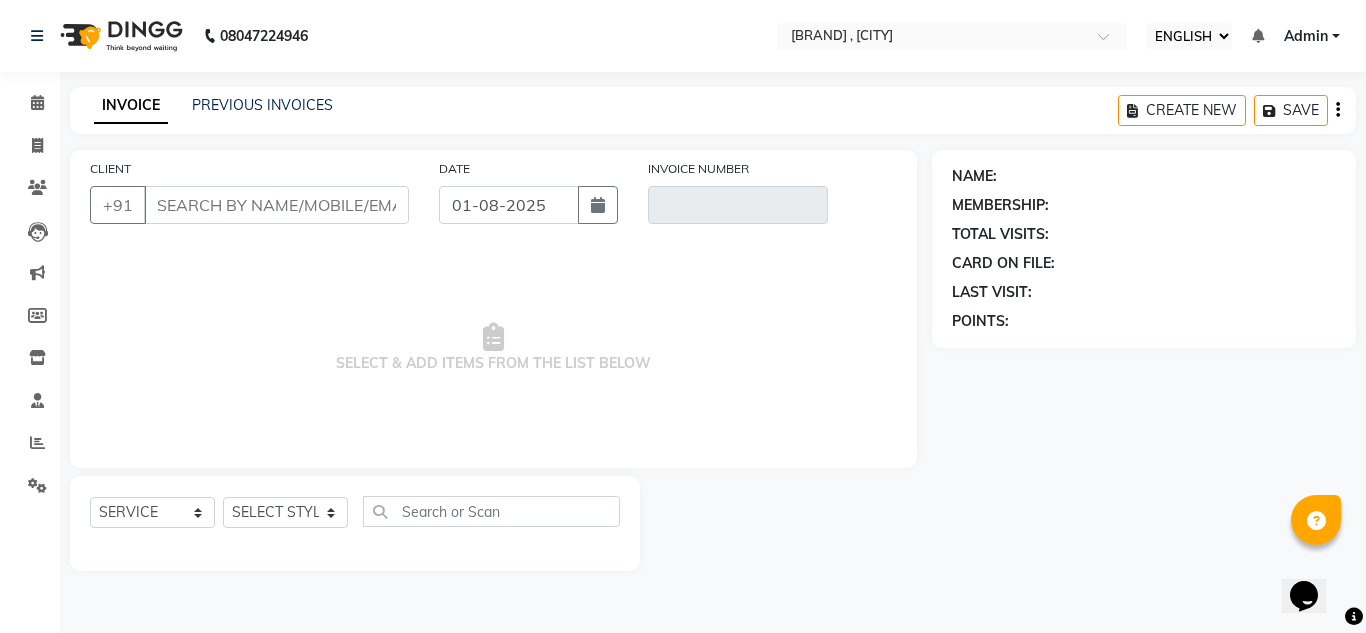 type on "[PHONE]" 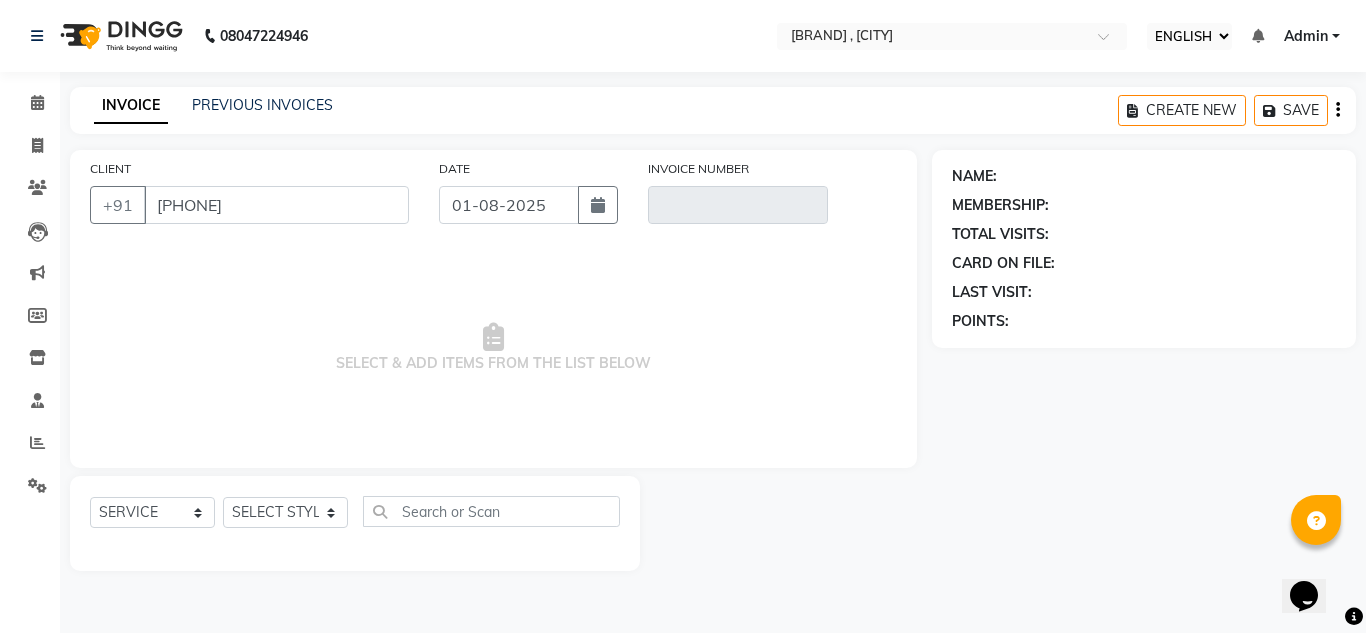 type on "V/2025-26/3452" 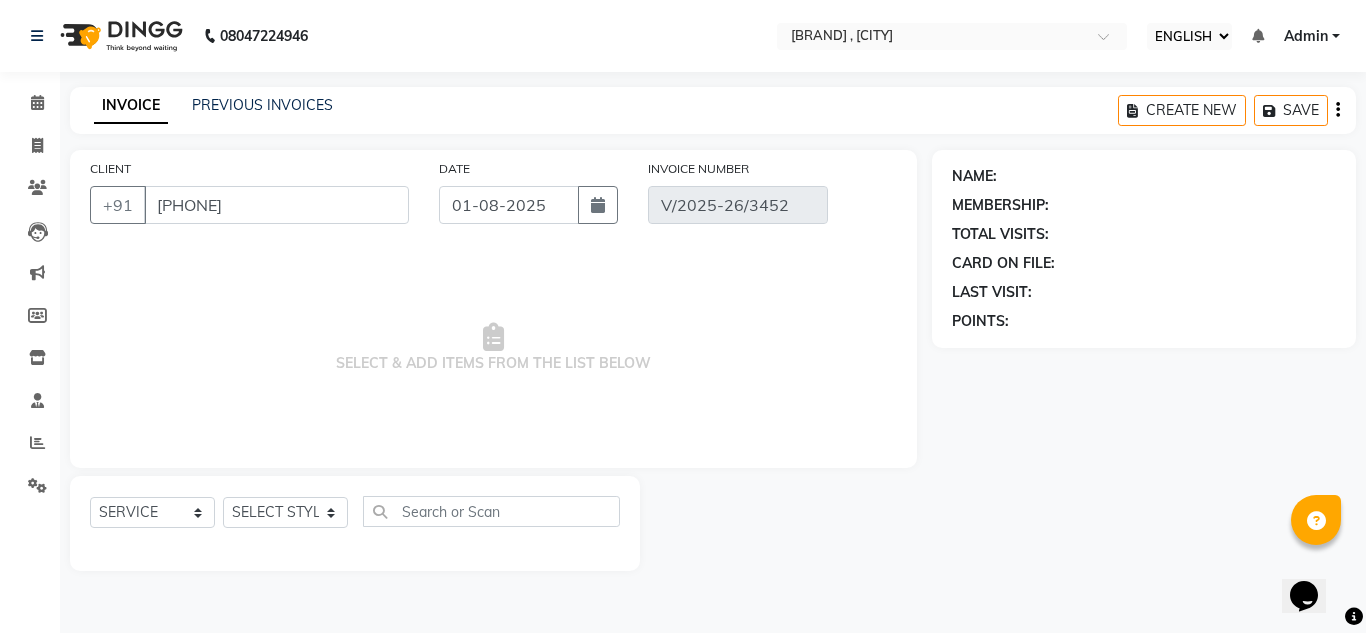 select on "1: Object" 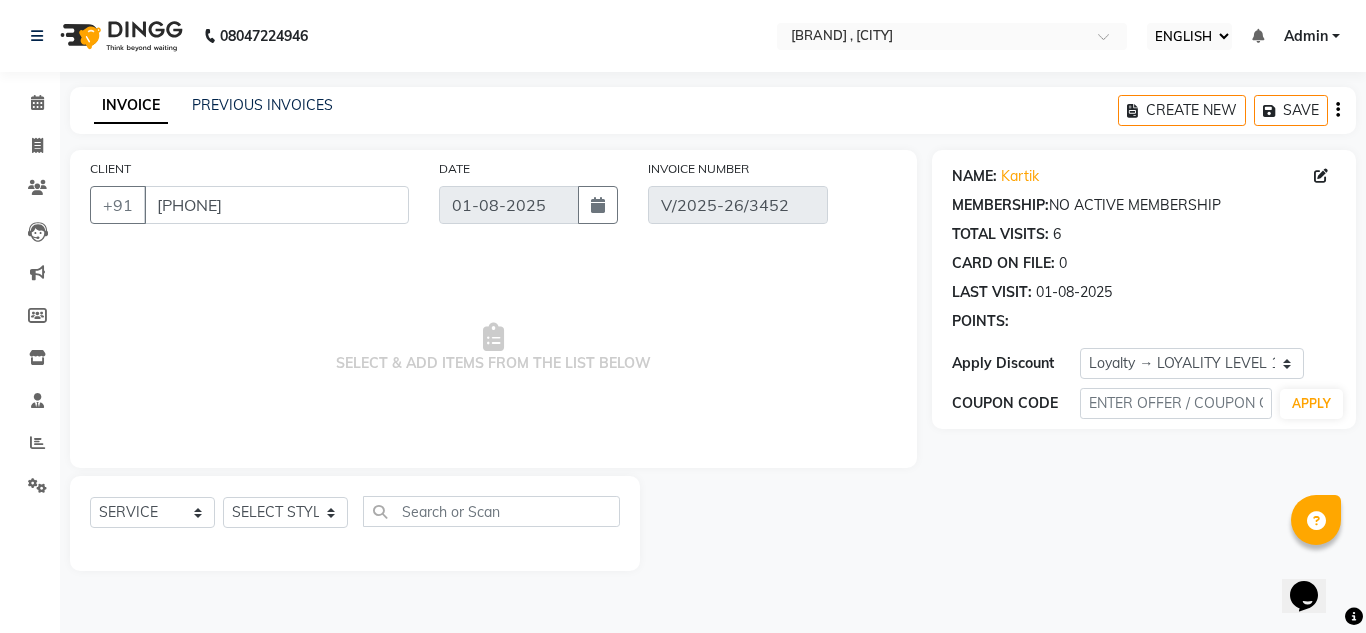 select on "select" 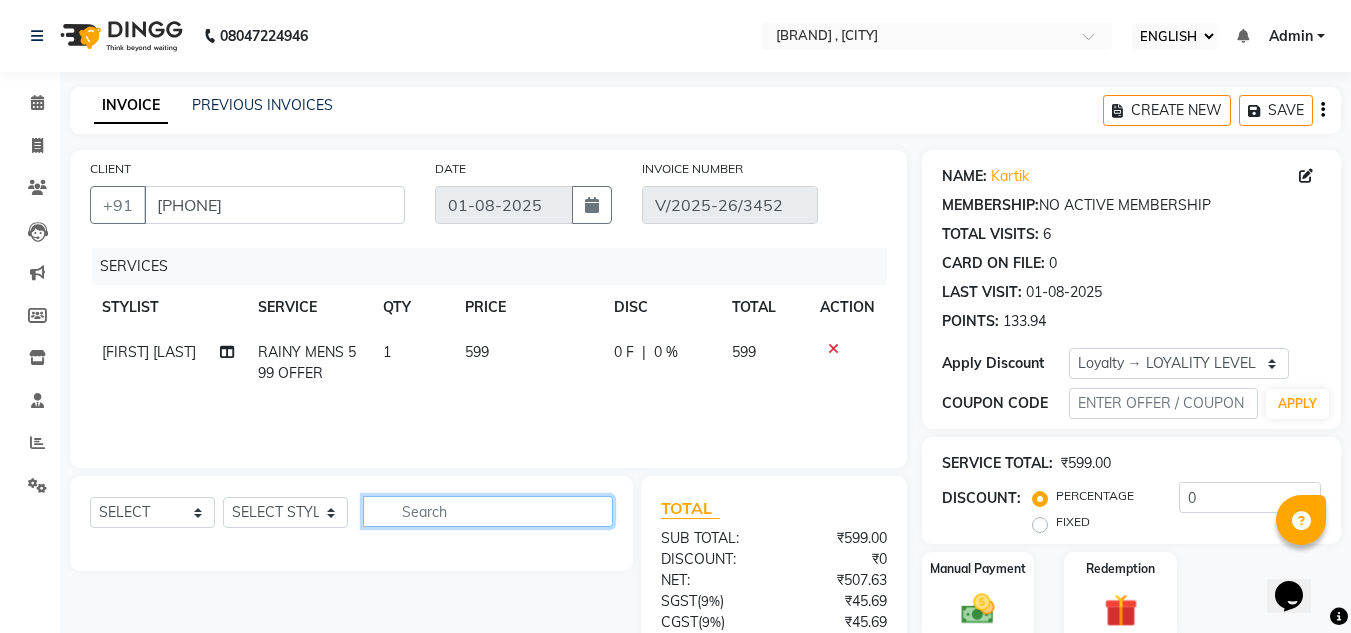 click 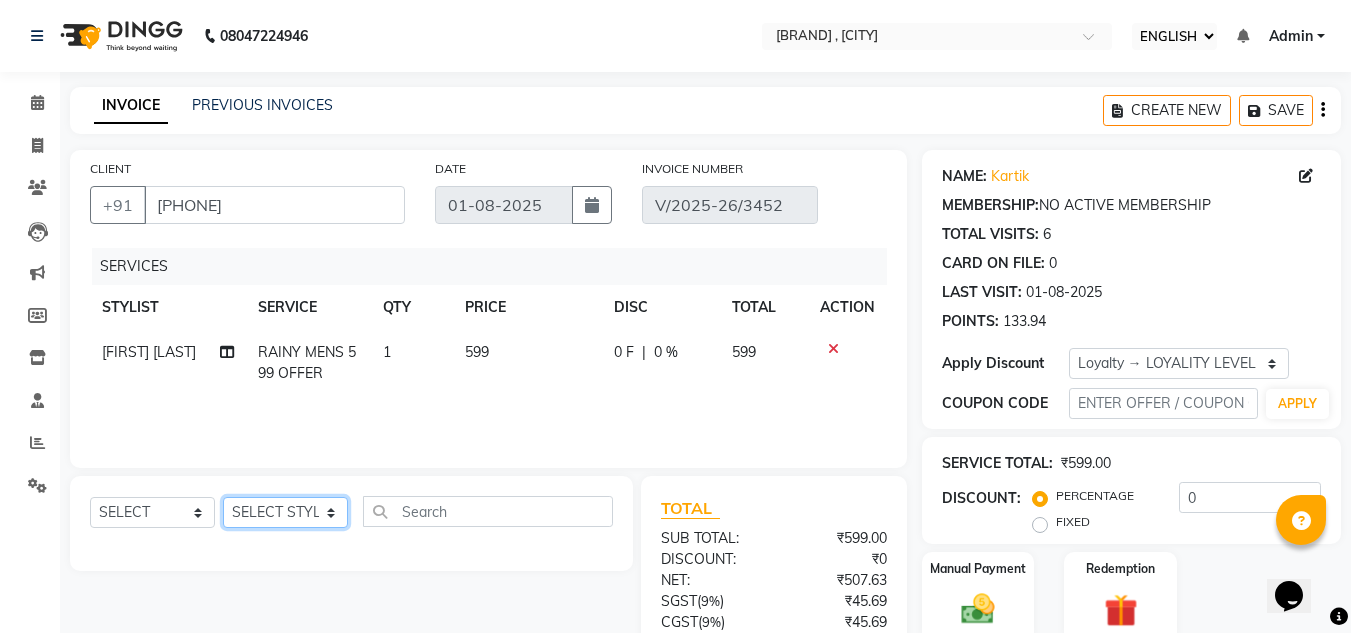 click on "SELECT STYLIST [FIRST] [LAST] [FIRST] [LAST] [FIRST] [LAST] [FIRST] [LAST] [FIRST] [LAST] [FIRST] [LAST] [FIRST] [LAST] [FIRST] [LAST]" 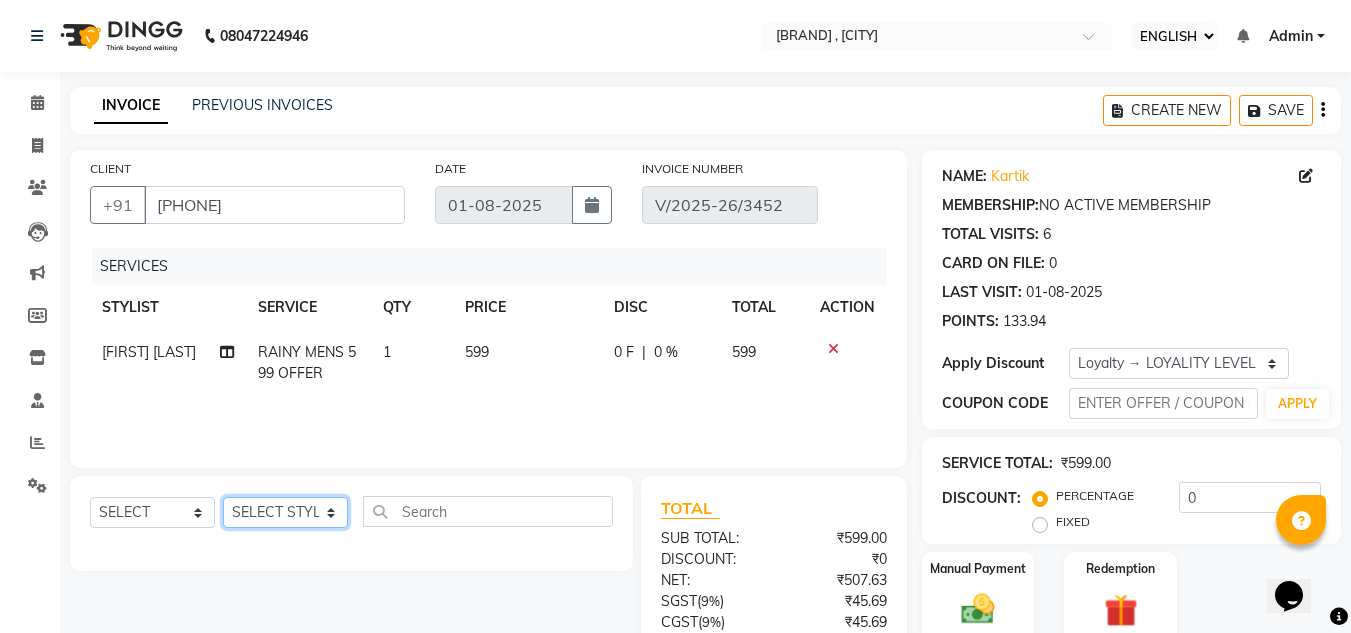 select on "81667" 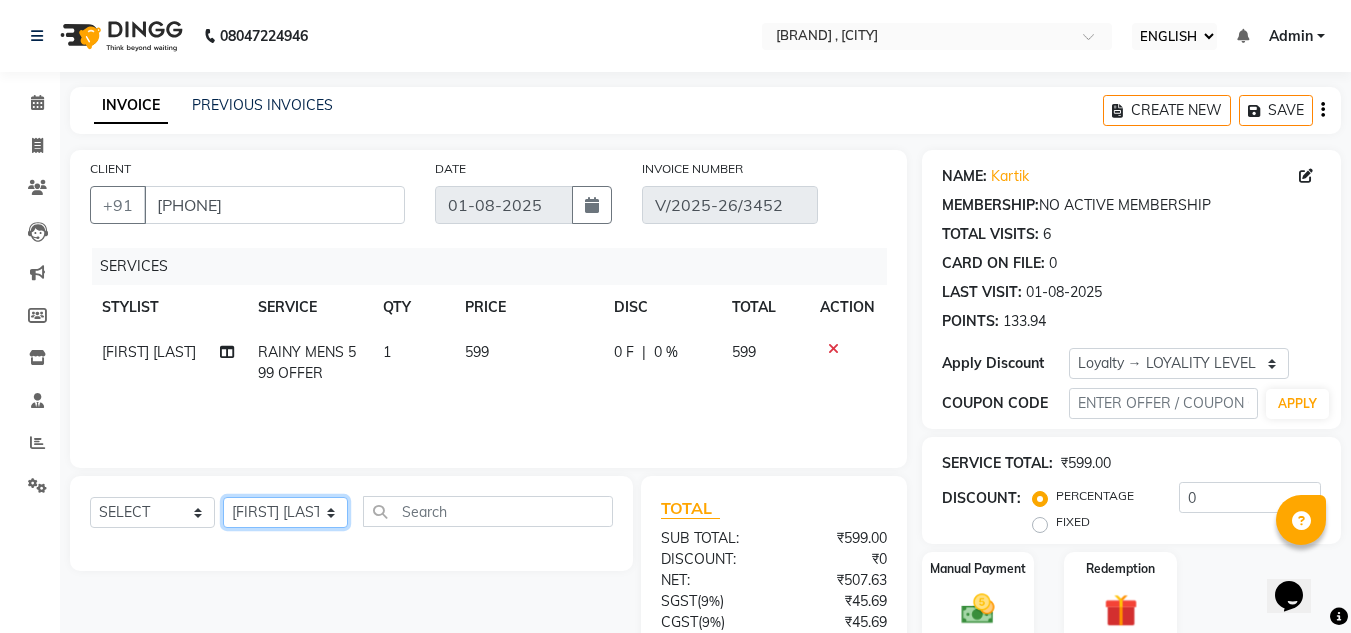 click on "SELECT STYLIST [FIRST] [LAST] [FIRST] [LAST] [FIRST] [LAST] [FIRST] [LAST] [FIRST] [LAST] [FIRST] [LAST] [FIRST] [LAST] [FIRST] [LAST]" 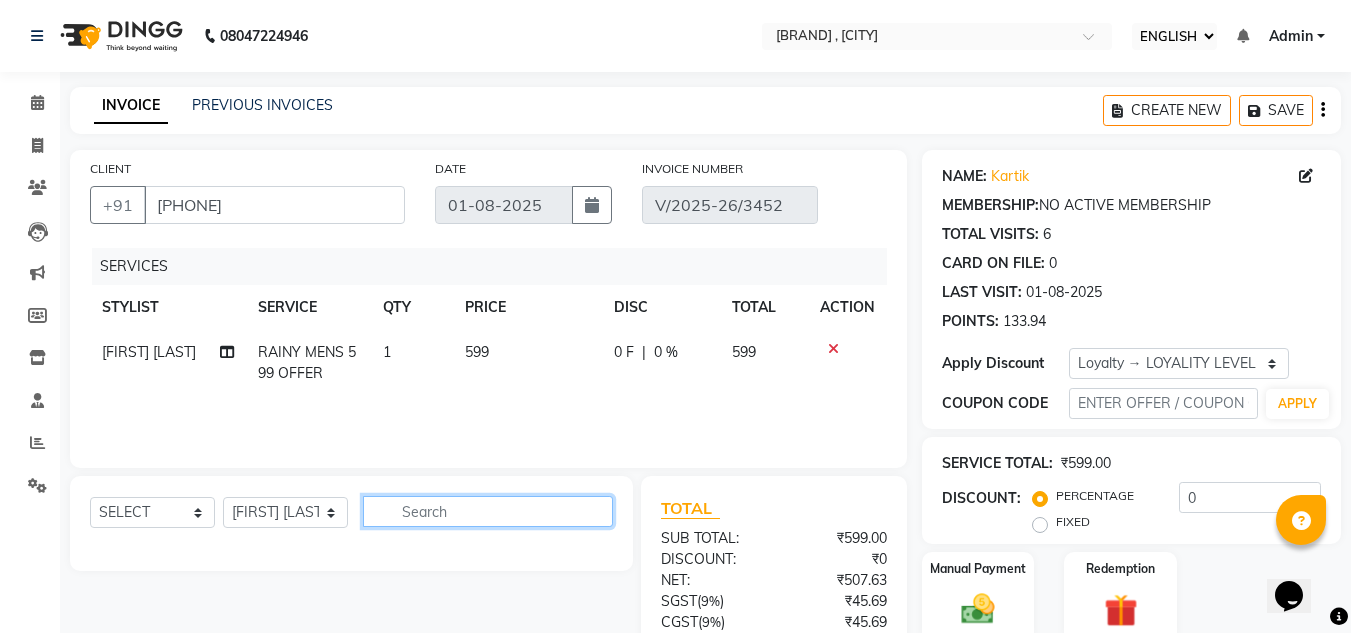 click 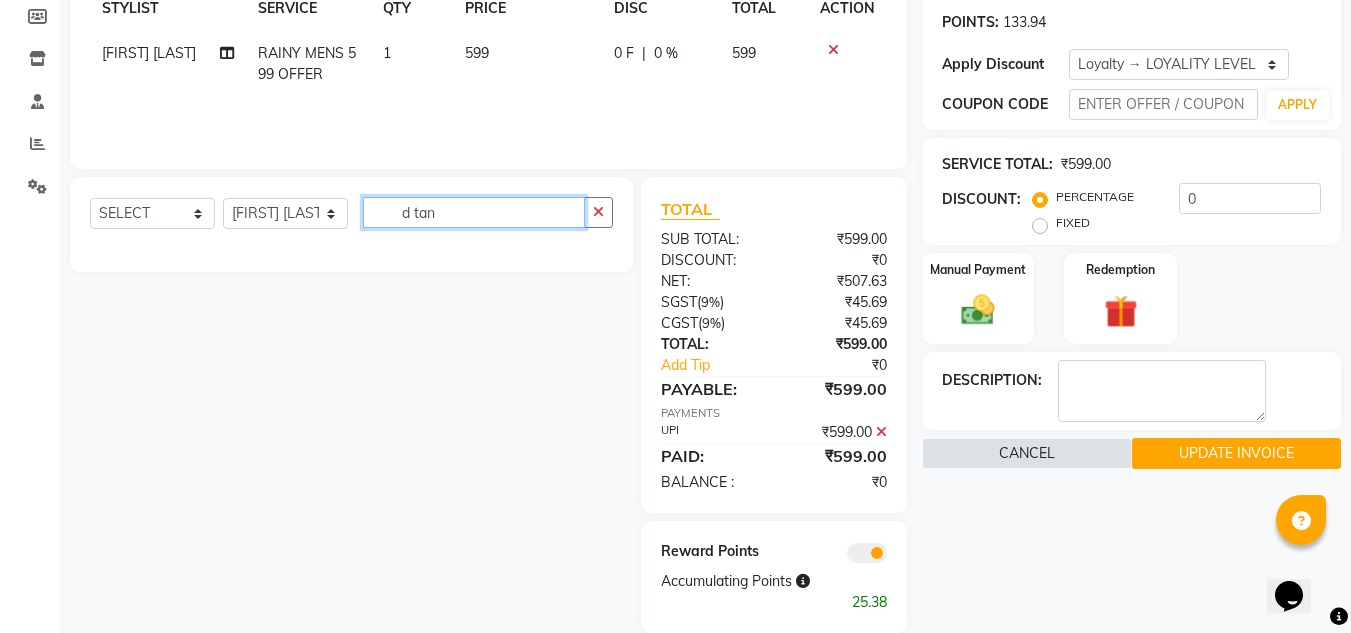 scroll, scrollTop: 300, scrollLeft: 0, axis: vertical 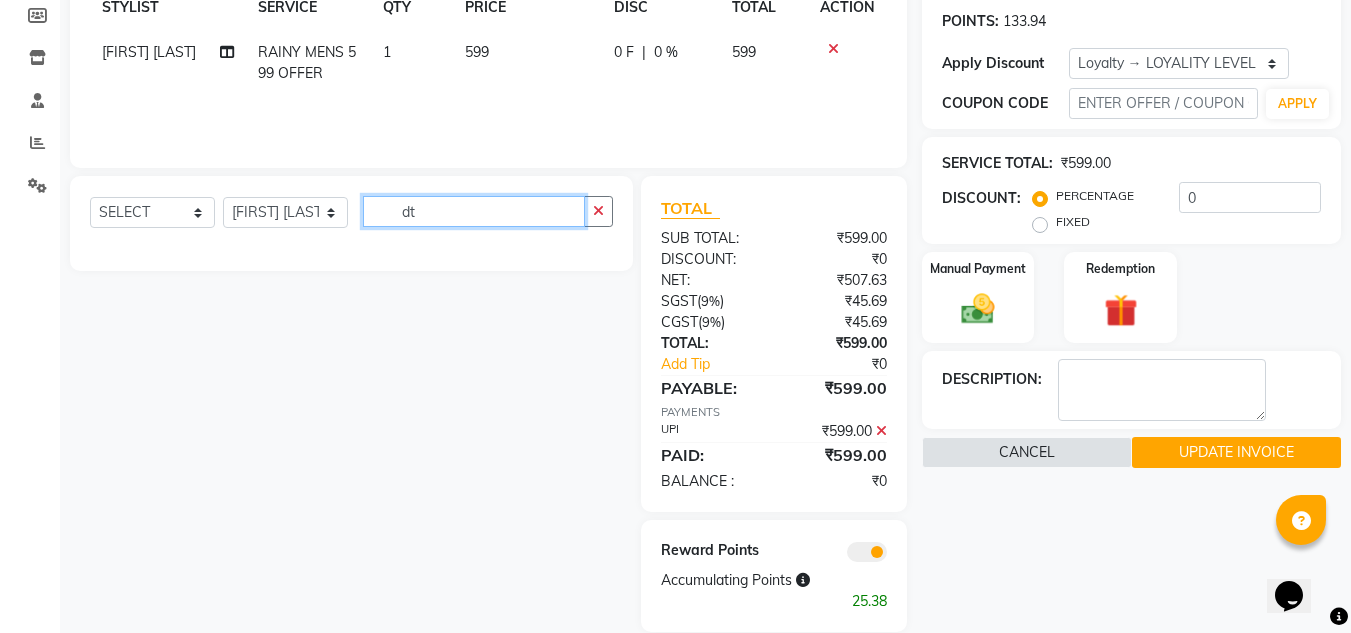 type on "d" 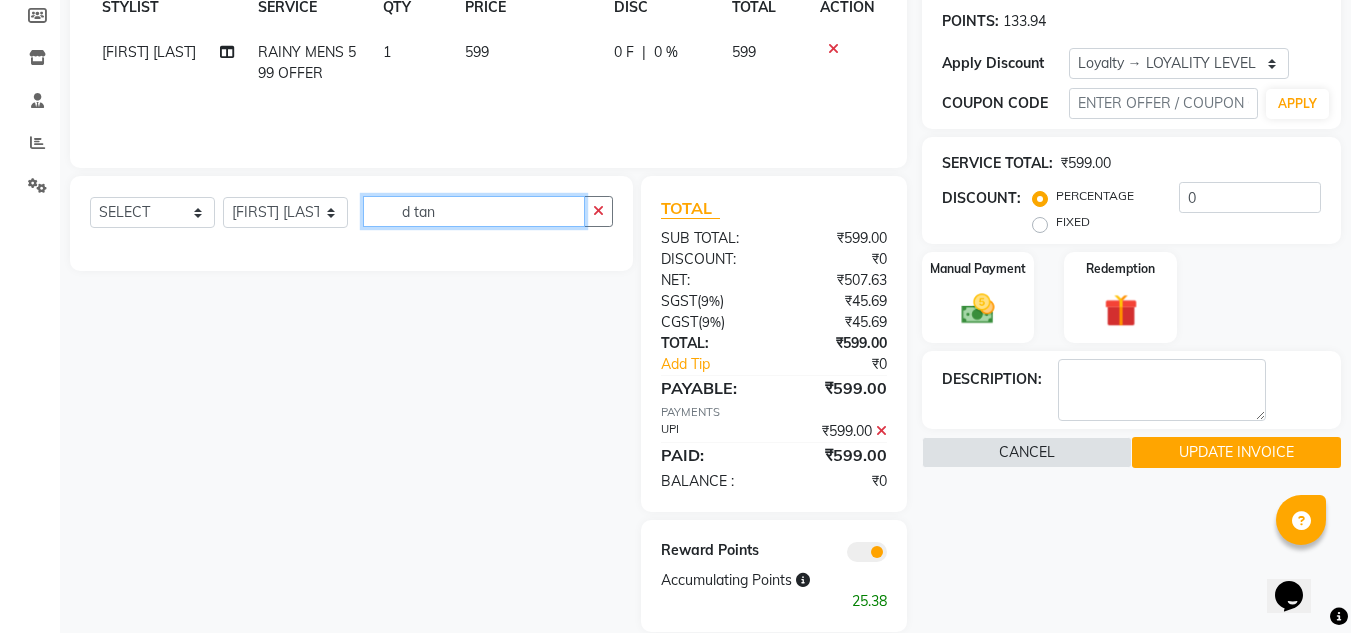 type on "d tan" 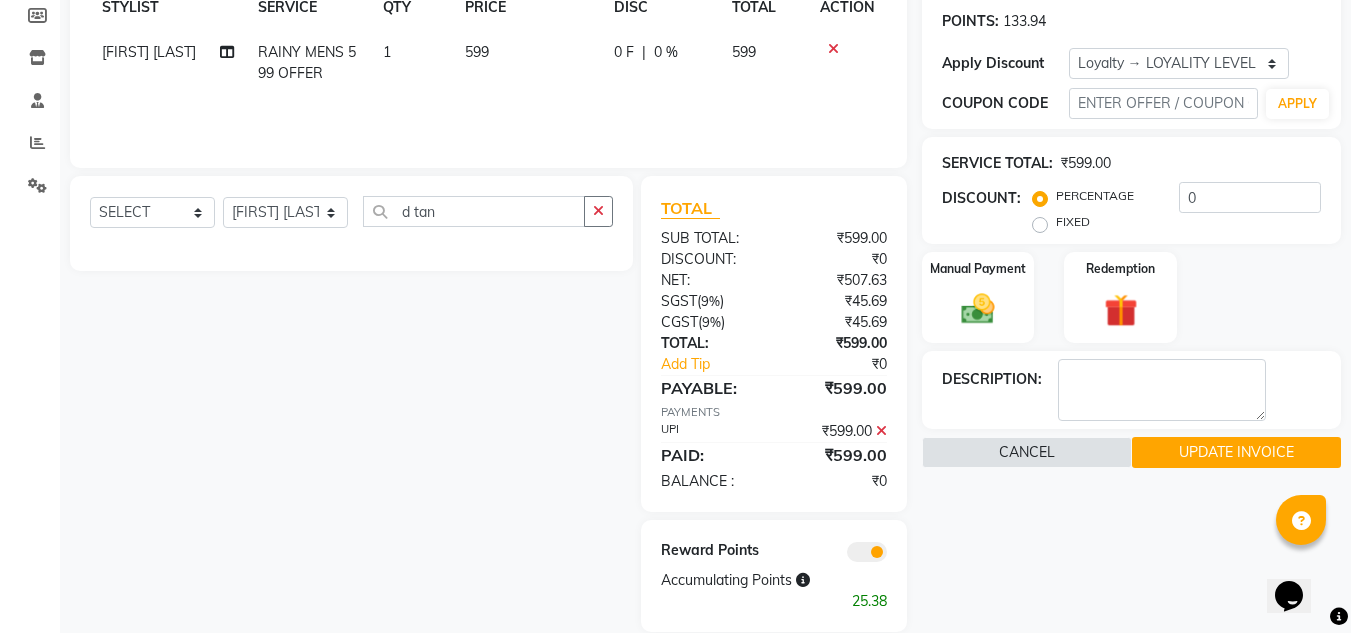 click on "SELECT  SERVICE  PRODUCT  MEMBERSHIP  PACKAGE VOUCHER PREPAID GIFT CARD  SELECT STYLIST [FIRST] [LAST] [FIRST] [LAST] [FIRST] [LAST] [FIRST] [LAST] [FIRST] [LAST] [FIRST] [LAST] [FIRST] [LAST] [FIRST] [LAST] [FIRST] [LAST] [FIRST] [LAST] [FIRST] [LAST]" 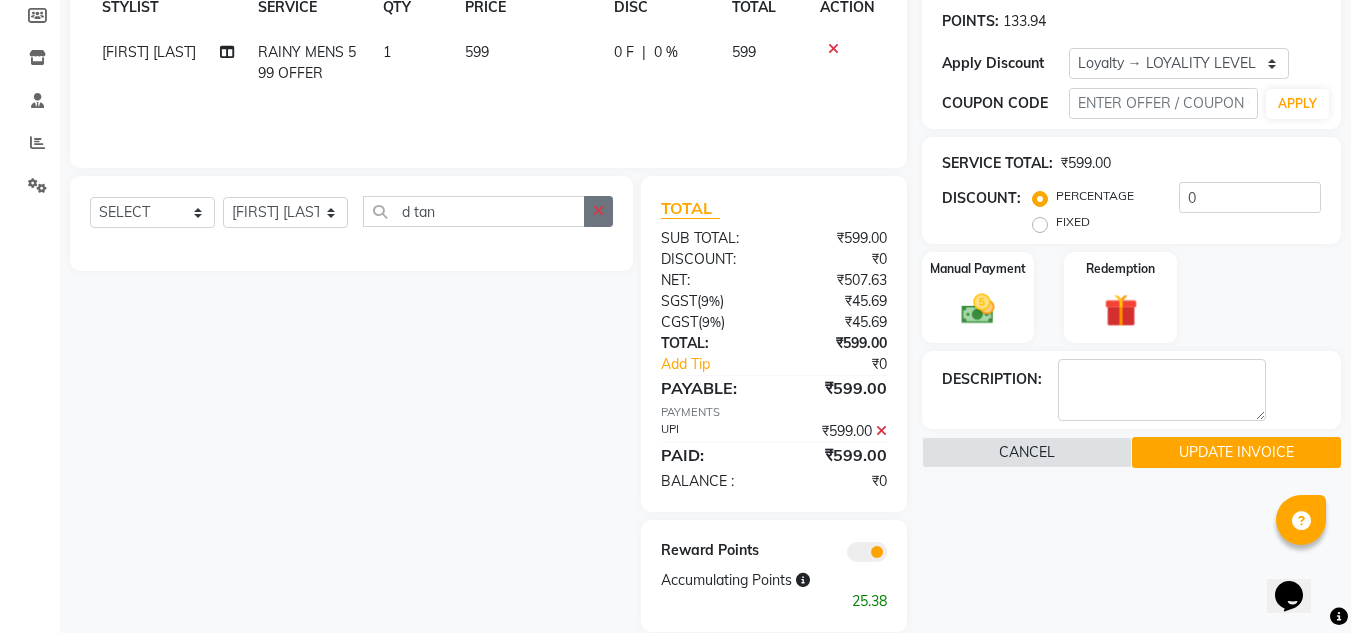 click 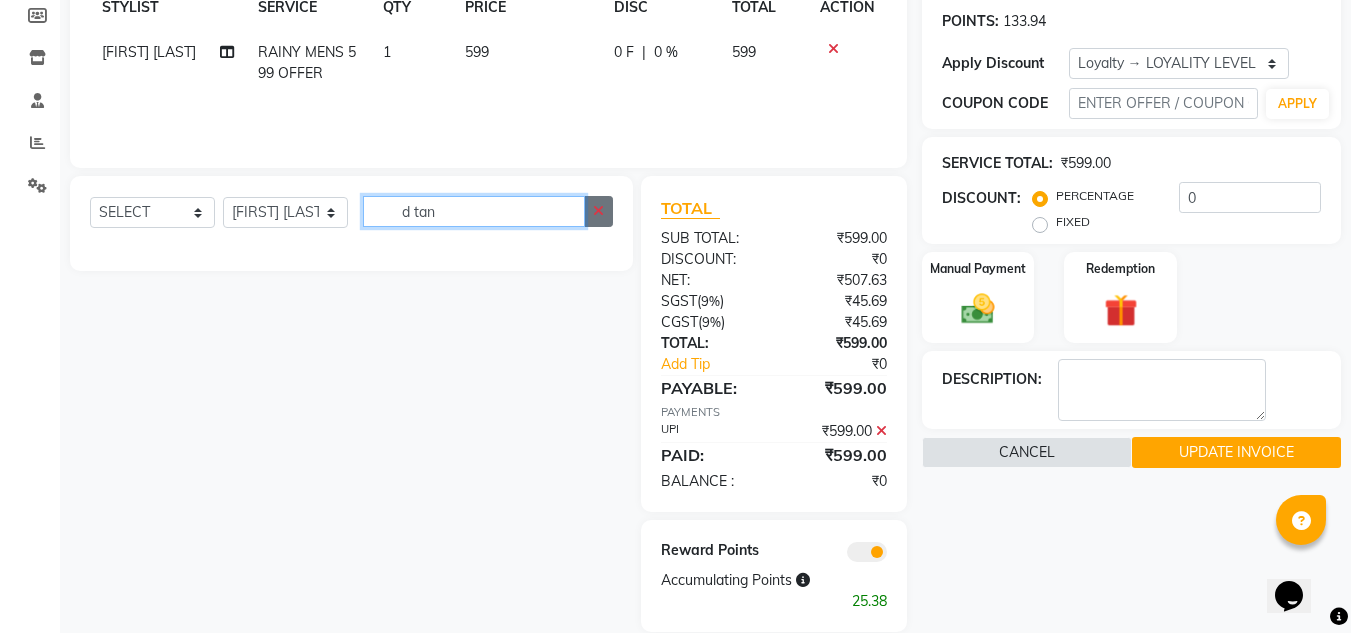 type 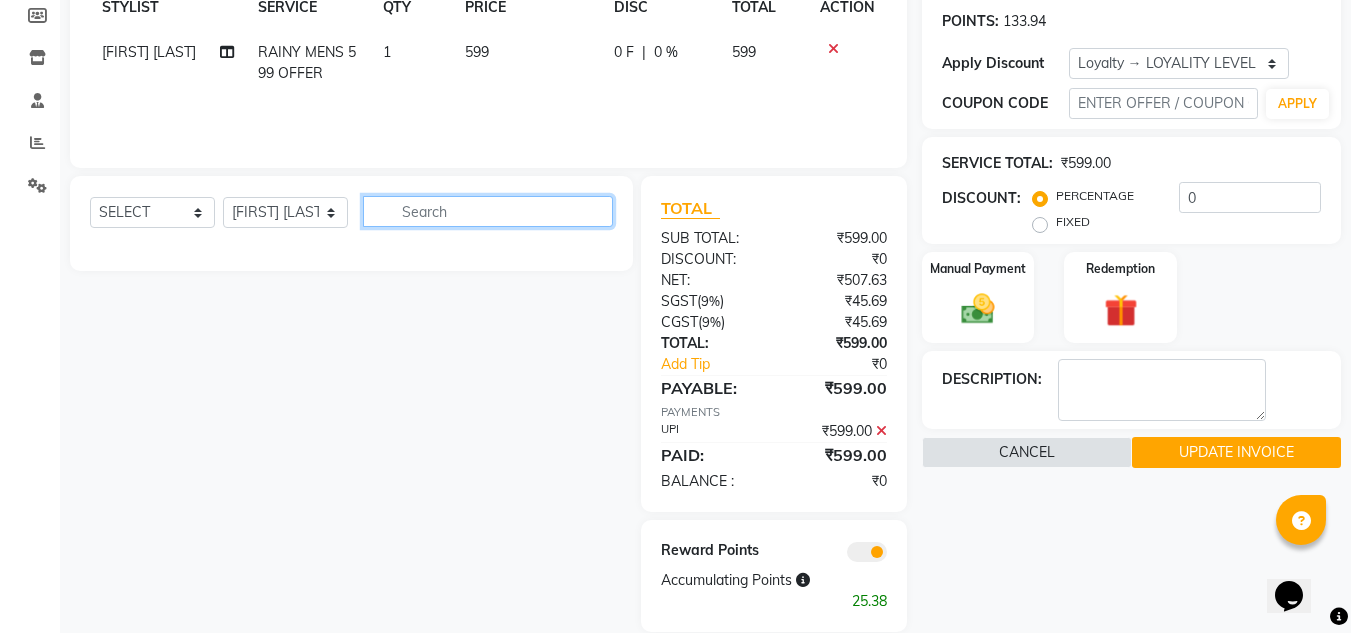 click 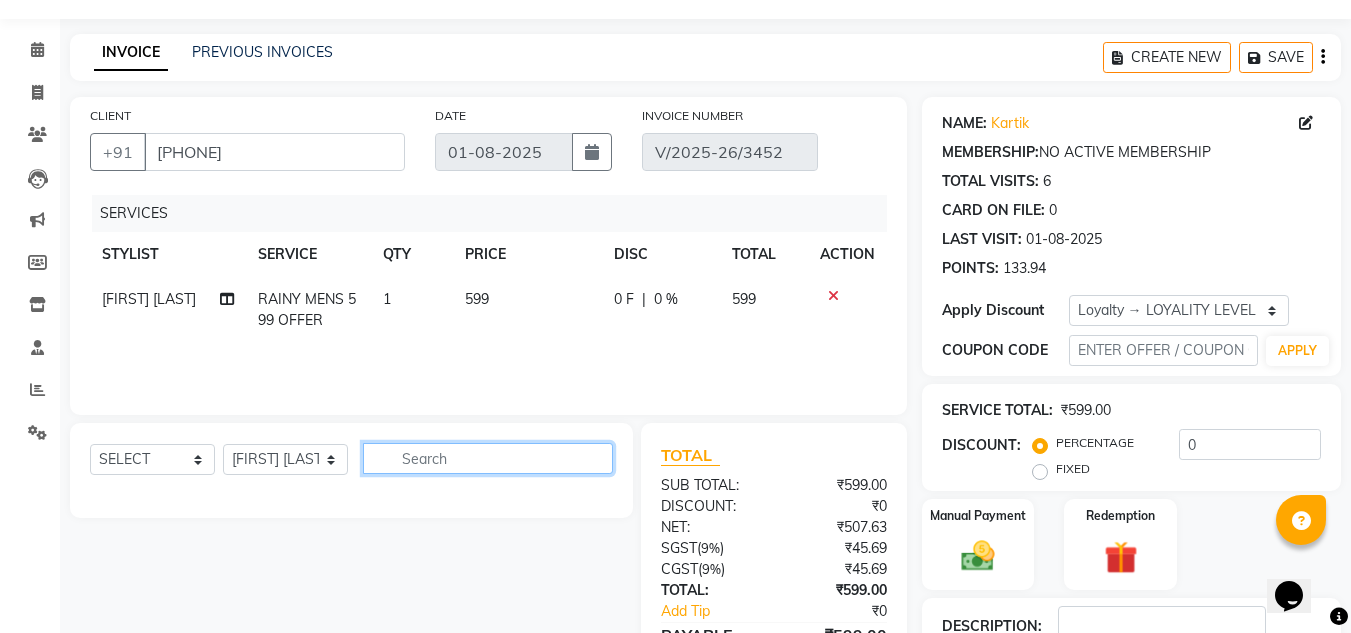 scroll, scrollTop: 100, scrollLeft: 0, axis: vertical 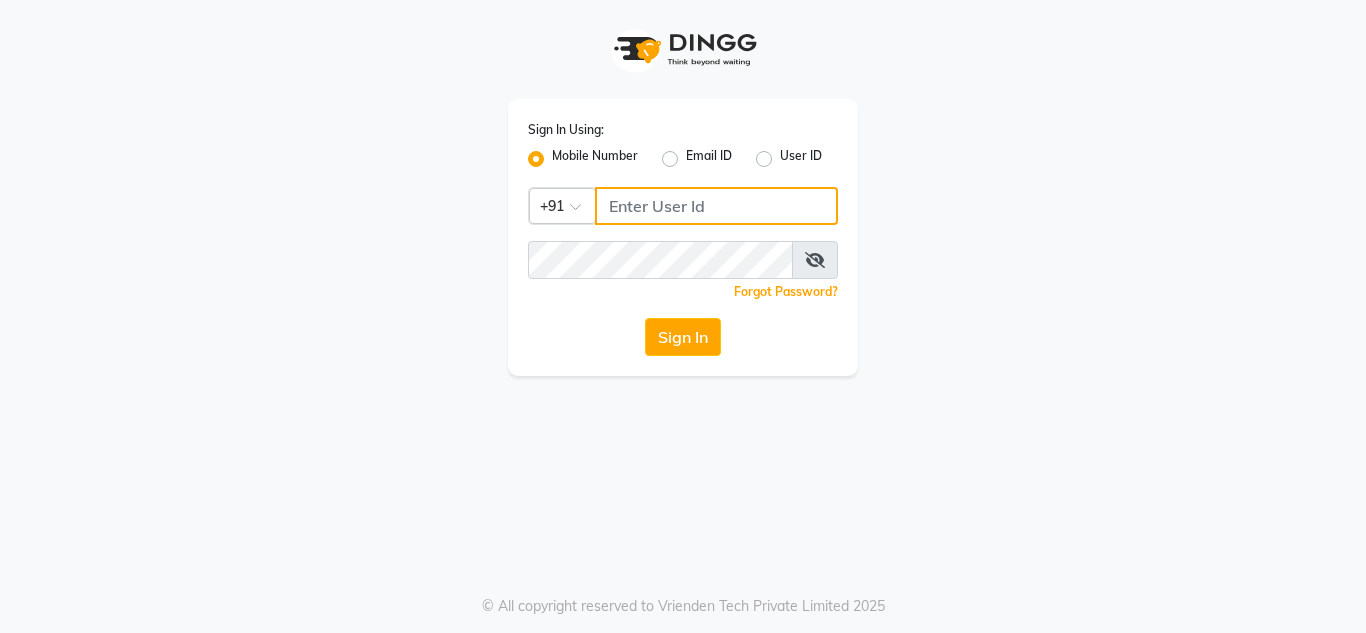 type on "9892499111" 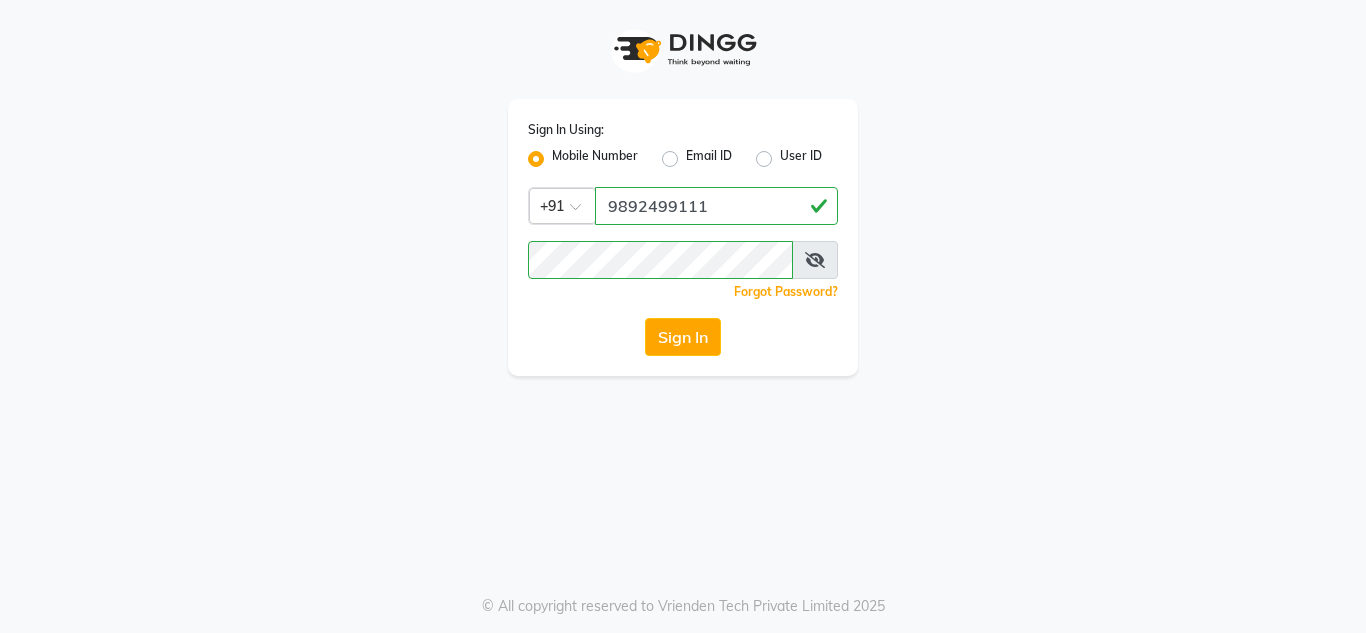 click on "Mobile Number" 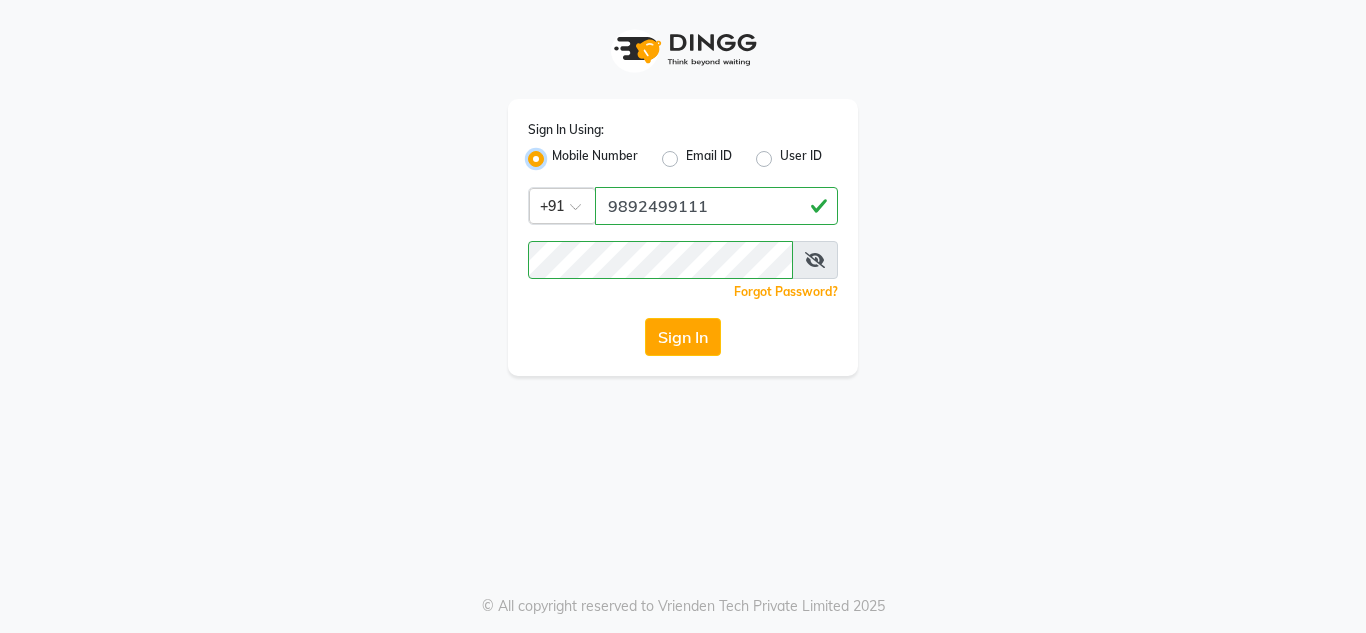 click on "Mobile Number" at bounding box center (558, 153) 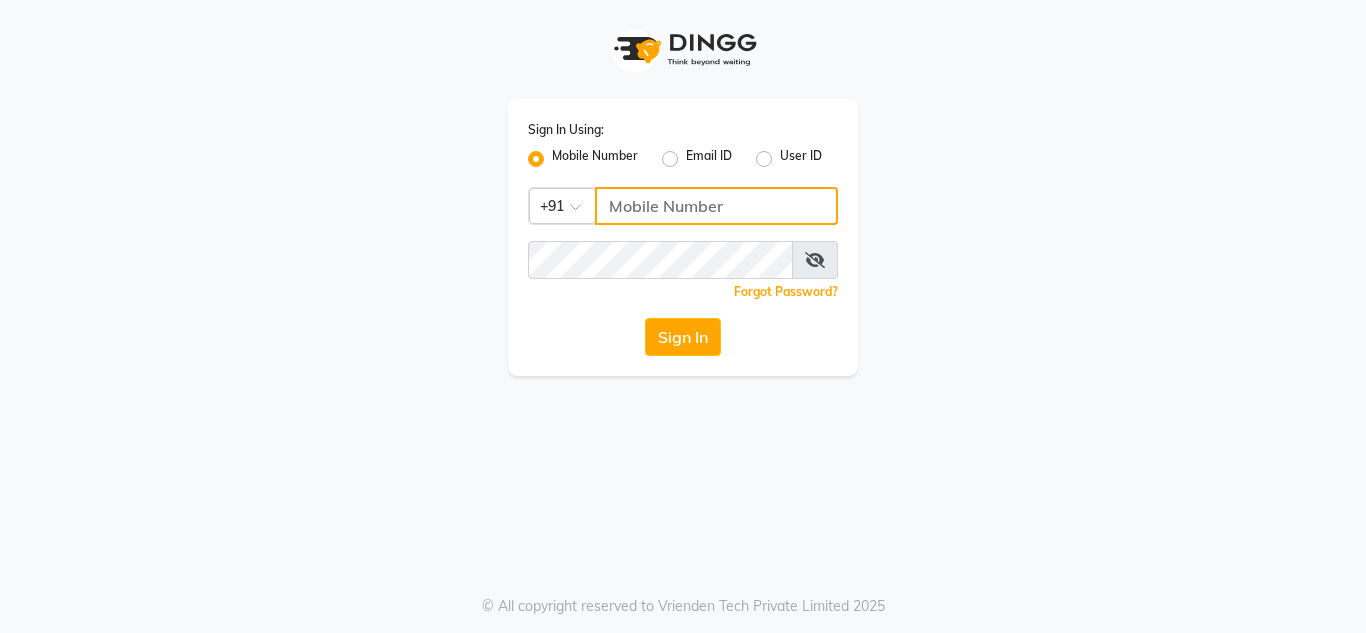 click 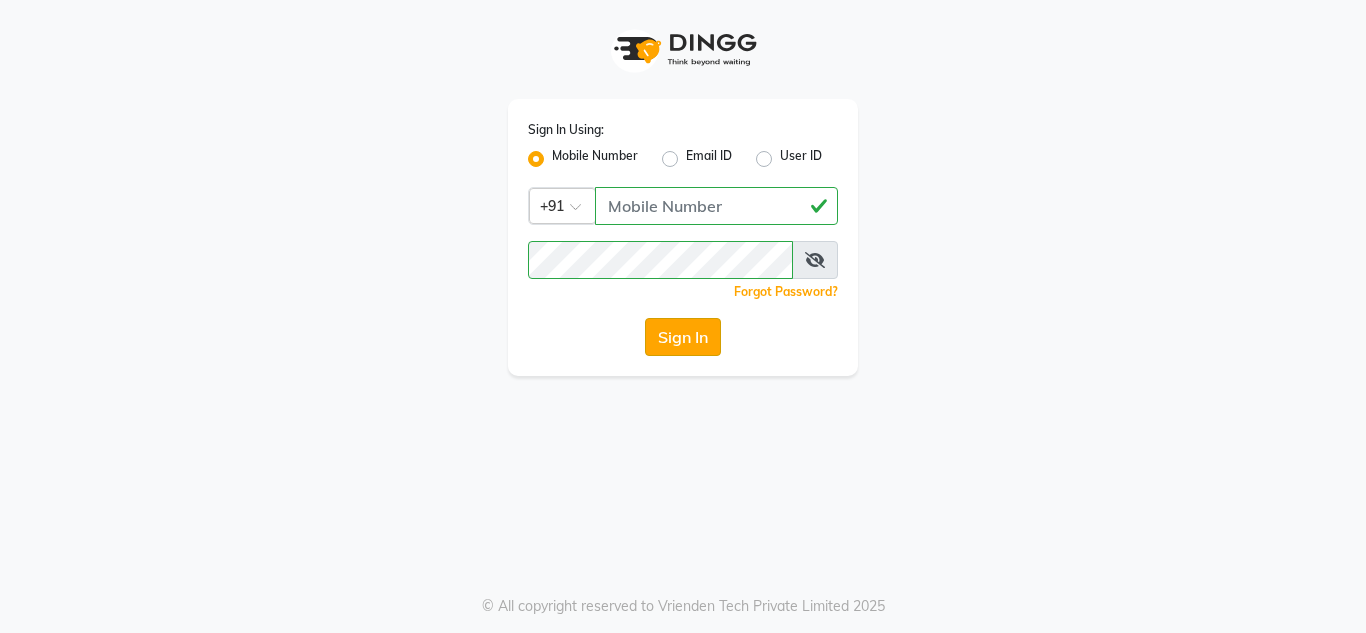 click on "Sign In" 